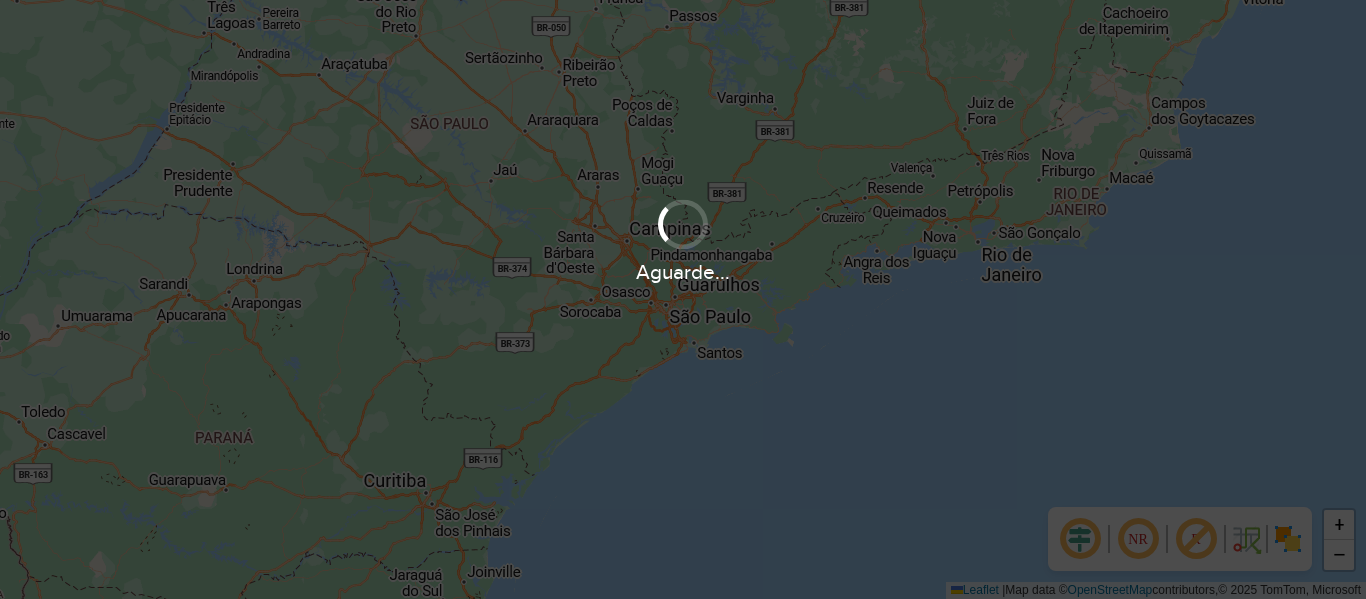 scroll, scrollTop: 0, scrollLeft: 0, axis: both 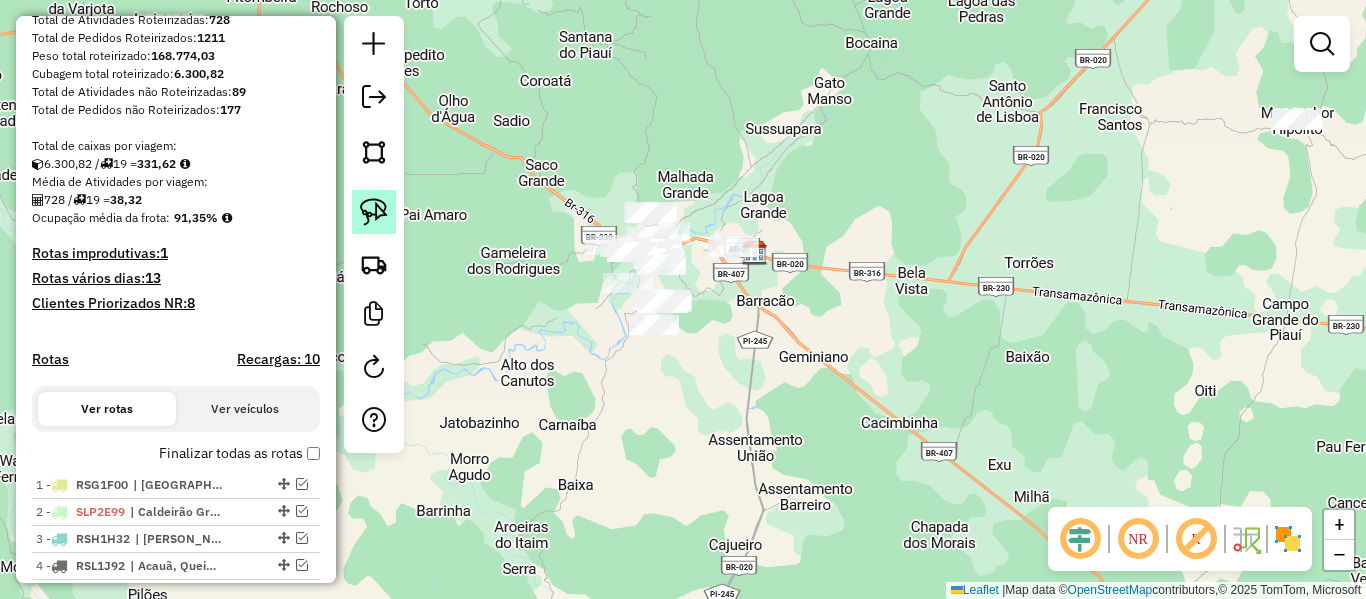 click 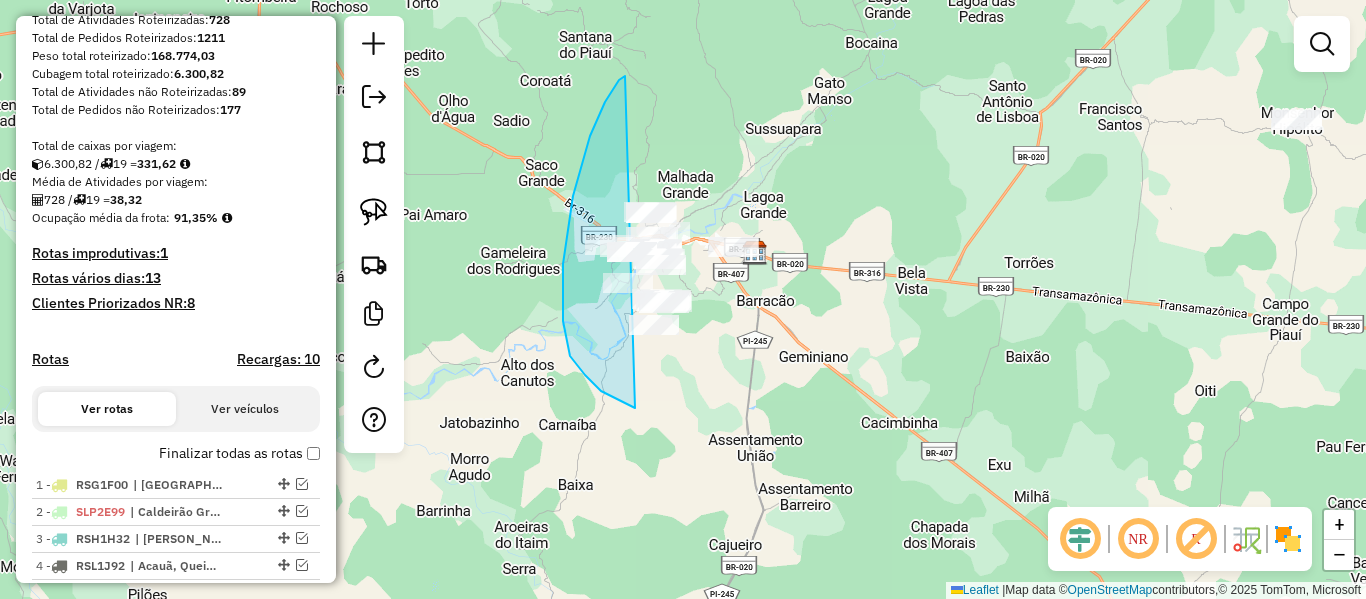 drag, startPoint x: 570, startPoint y: 356, endPoint x: 901, endPoint y: 301, distance: 335.53836 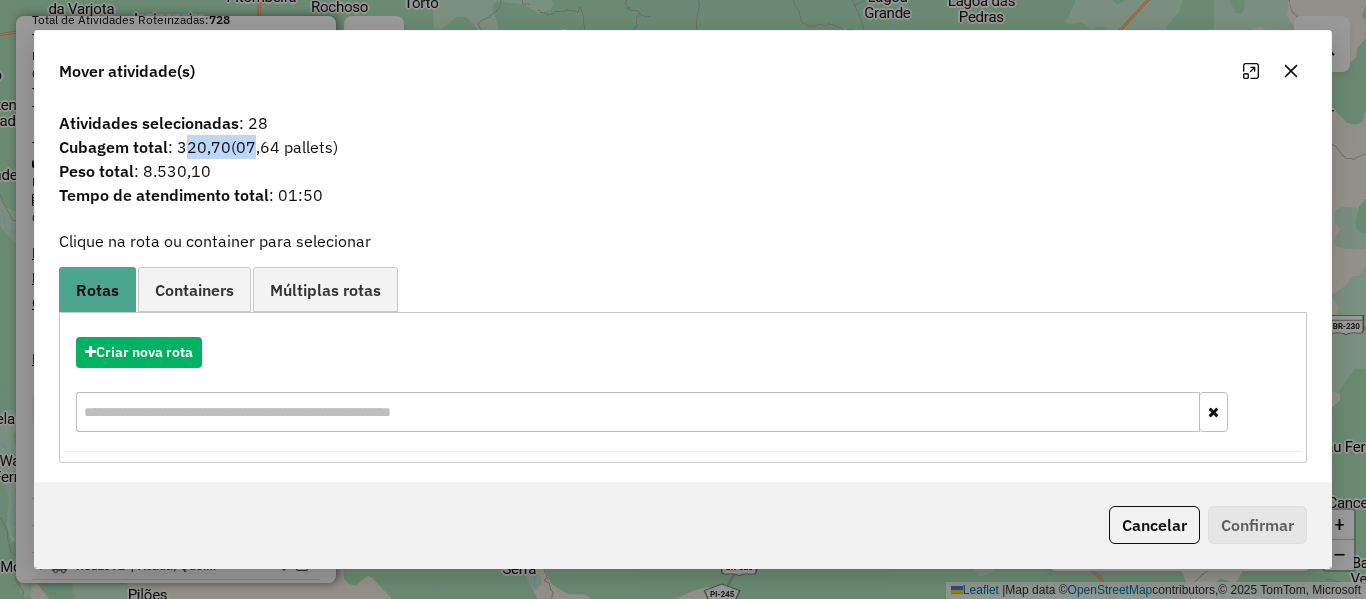 click on "Cubagem total  : 320,70   (07,64 pallets)" 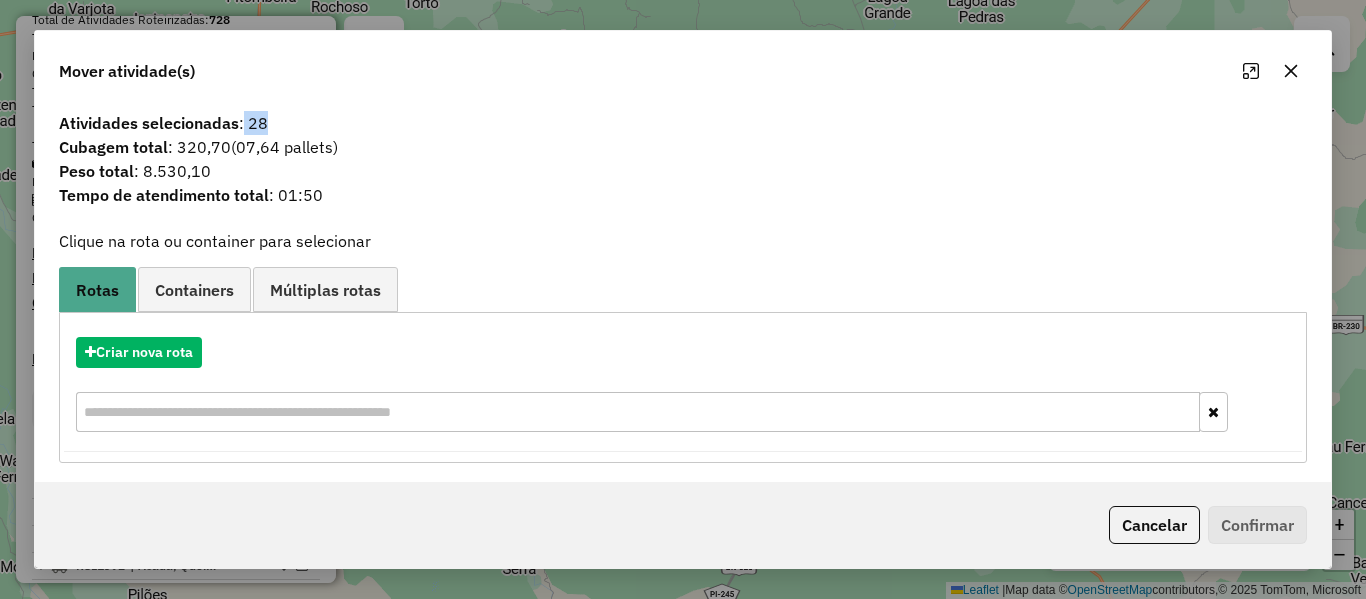 drag, startPoint x: 242, startPoint y: 112, endPoint x: 301, endPoint y: 114, distance: 59.03389 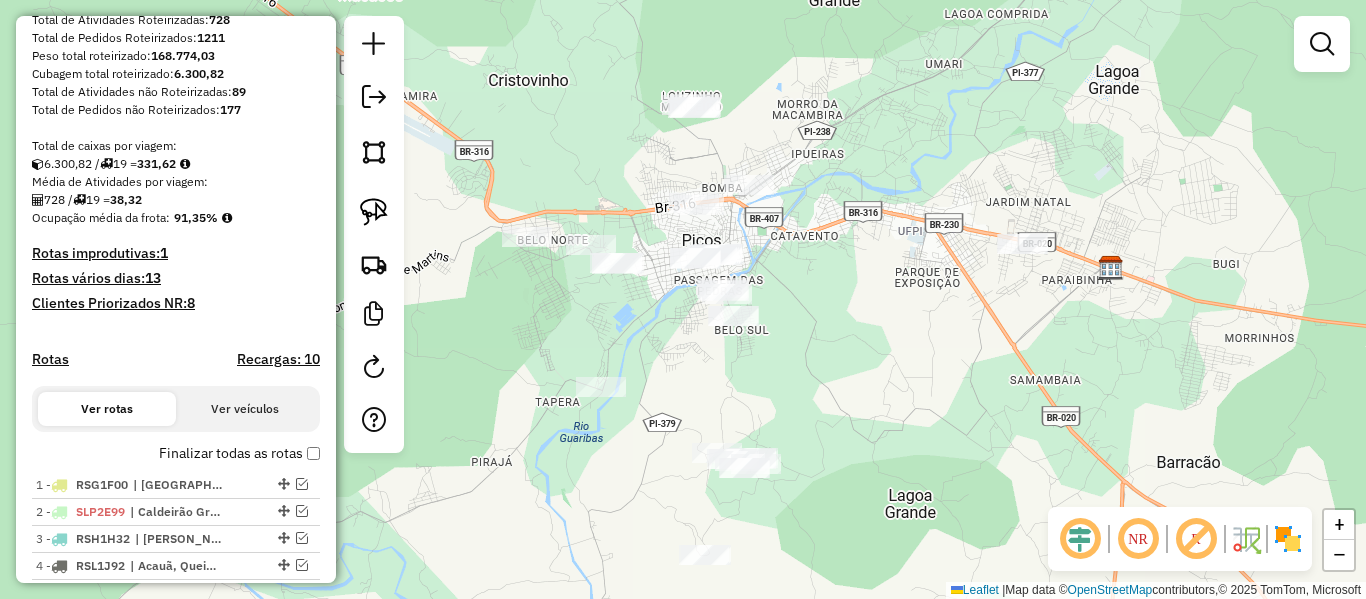 click 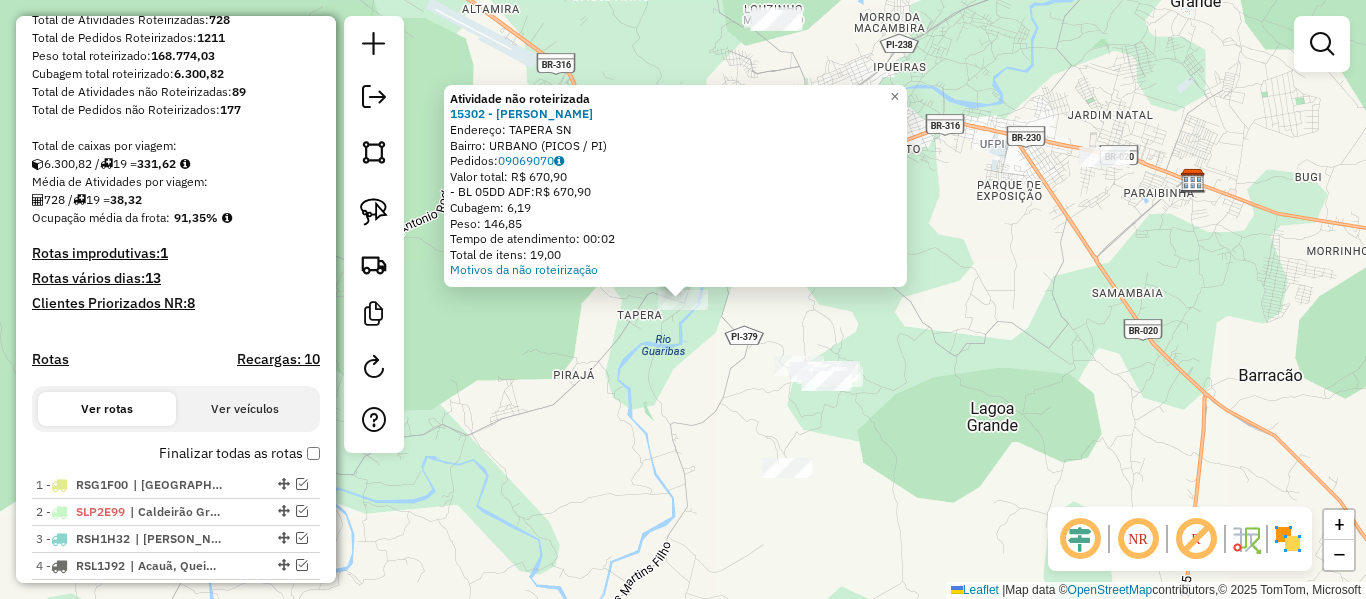 click on "Atividade não roteirizada 15302 - LANCHONETE MENEZES  Endereço:  TAPERA SN   Bairro: URBANO (PICOS / PI)   Pedidos:  09069070   Valor total: R$ 670,90   - BL 05DD ADF:  R$ 670,90   Cubagem: 6,19   Peso: 146,85   Tempo de atendimento: 00:02   Total de itens: 19,00  Motivos da não roteirização × Janela de atendimento Grade de atendimento Capacidade Transportadoras Veículos Cliente Pedidos  Rotas Selecione os dias de semana para filtrar as janelas de atendimento  Seg   Ter   Qua   Qui   Sex   Sáb   Dom  Informe o período da janela de atendimento: De: Até:  Filtrar exatamente a janela do cliente  Considerar janela de atendimento padrão  Selecione os dias de semana para filtrar as grades de atendimento  Seg   Ter   Qua   Qui   Sex   Sáb   Dom   Considerar clientes sem dia de atendimento cadastrado  Clientes fora do dia de atendimento selecionado Filtrar as atividades entre os valores definidos abaixo:  Peso mínimo:   Peso máximo:   Cubagem mínima:   Cubagem máxima:   De:   Até:   De:   Até:  De:" 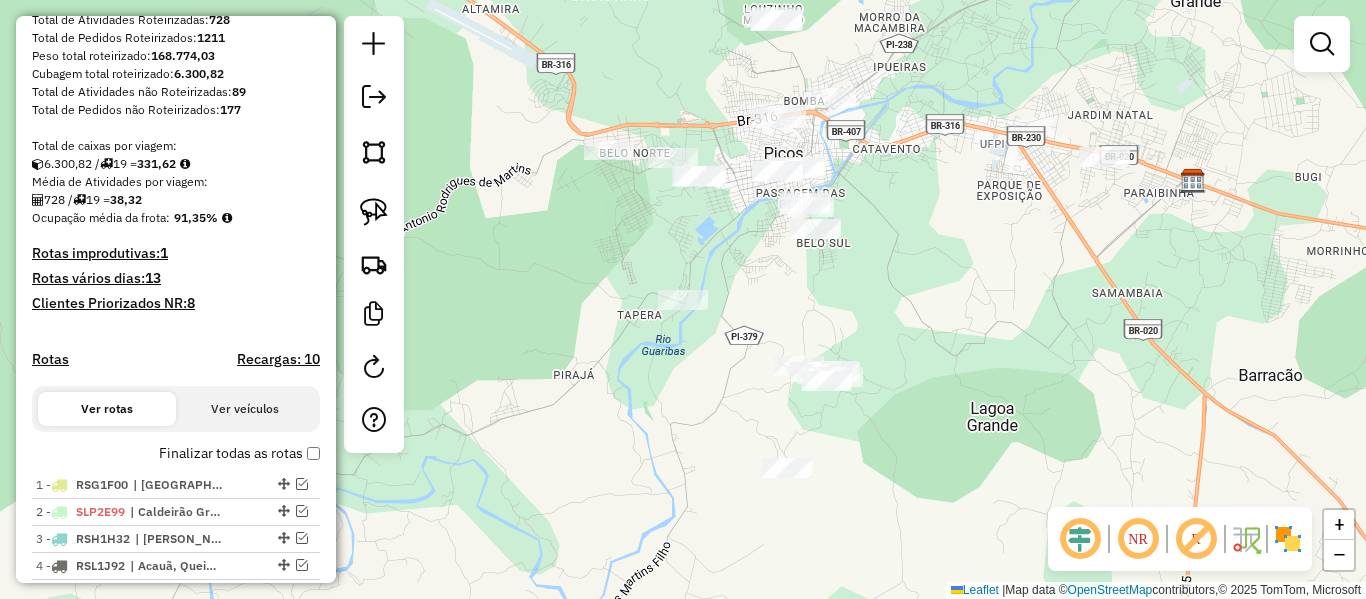 drag, startPoint x: 659, startPoint y: 297, endPoint x: 654, endPoint y: 306, distance: 10.29563 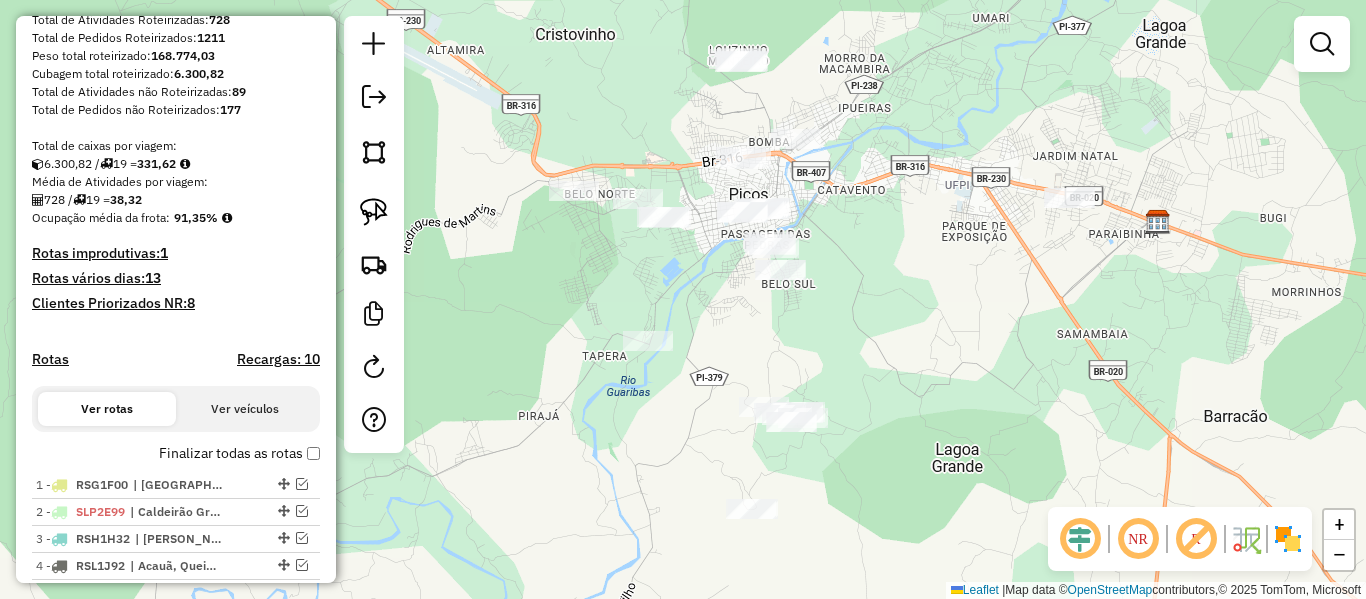 click on "Janela de atendimento Grade de atendimento Capacidade Transportadoras Veículos Cliente Pedidos  Rotas Selecione os dias de semana para filtrar as janelas de atendimento  Seg   Ter   Qua   Qui   Sex   Sáb   Dom  Informe o período da janela de atendimento: De: Até:  Filtrar exatamente a janela do cliente  Considerar janela de atendimento padrão  Selecione os dias de semana para filtrar as grades de atendimento  Seg   Ter   Qua   Qui   Sex   Sáb   Dom   Considerar clientes sem dia de atendimento cadastrado  Clientes fora do dia de atendimento selecionado Filtrar as atividades entre os valores definidos abaixo:  Peso mínimo:   Peso máximo:   Cubagem mínima:   Cubagem máxima:   De:   Até:  Filtrar as atividades entre o tempo de atendimento definido abaixo:  De:   Até:   Considerar capacidade total dos clientes não roteirizados Transportadora: Selecione um ou mais itens Tipo de veículo: Selecione um ou mais itens Veículo: Selecione um ou mais itens Motorista: Selecione um ou mais itens Nome: Rótulo:" 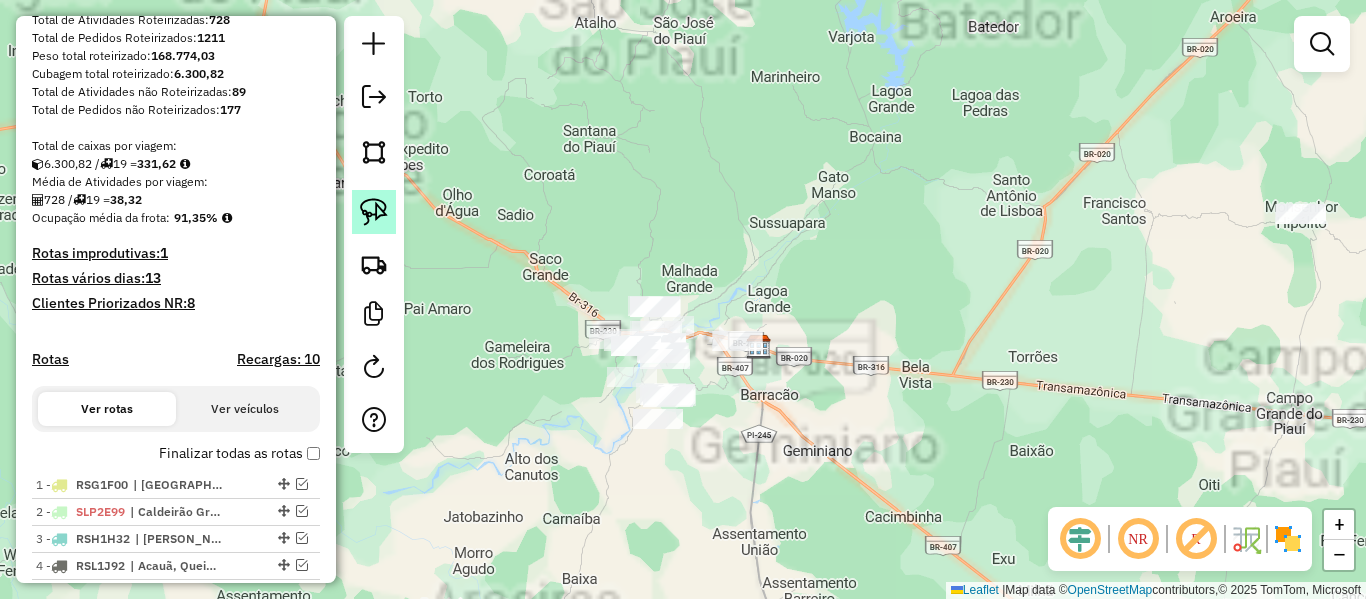 click 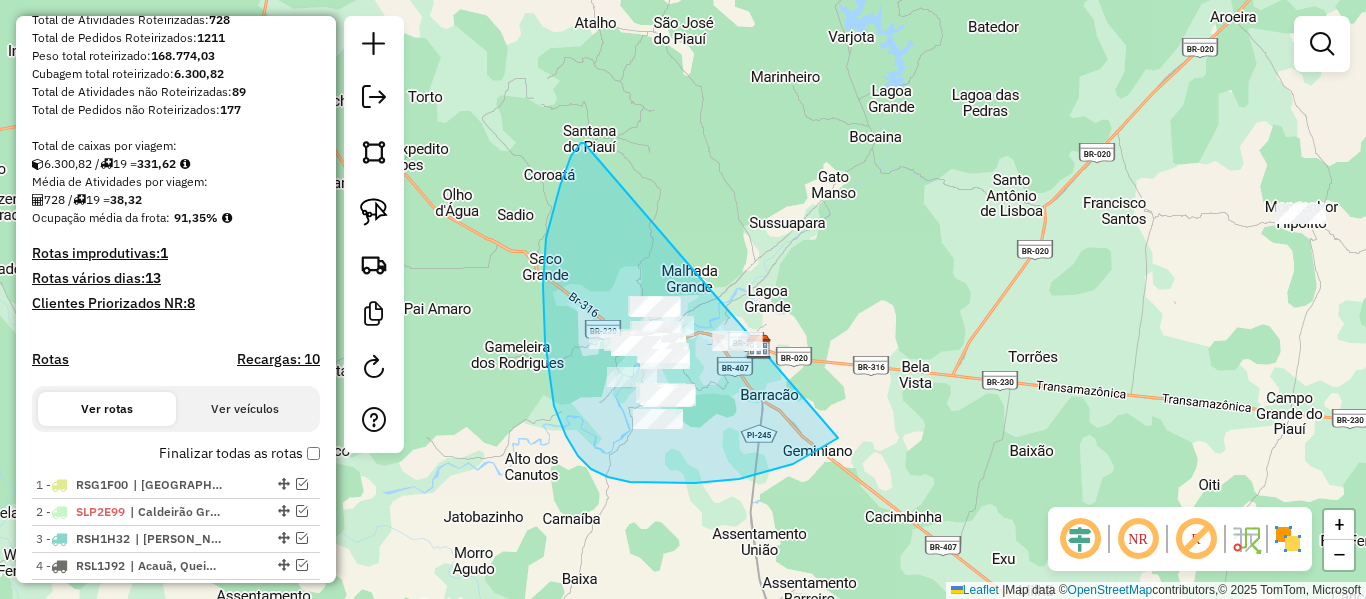 drag, startPoint x: 571, startPoint y: 156, endPoint x: 888, endPoint y: 352, distance: 372.69962 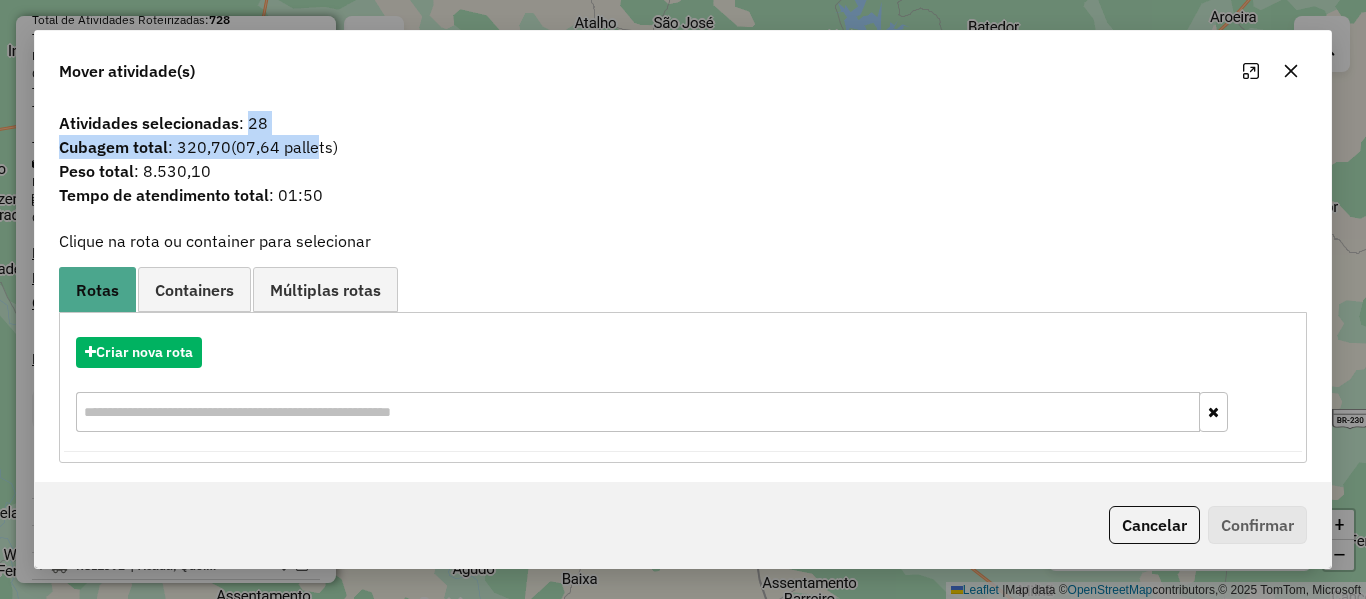 drag, startPoint x: 249, startPoint y: 117, endPoint x: 316, endPoint y: 136, distance: 69.641945 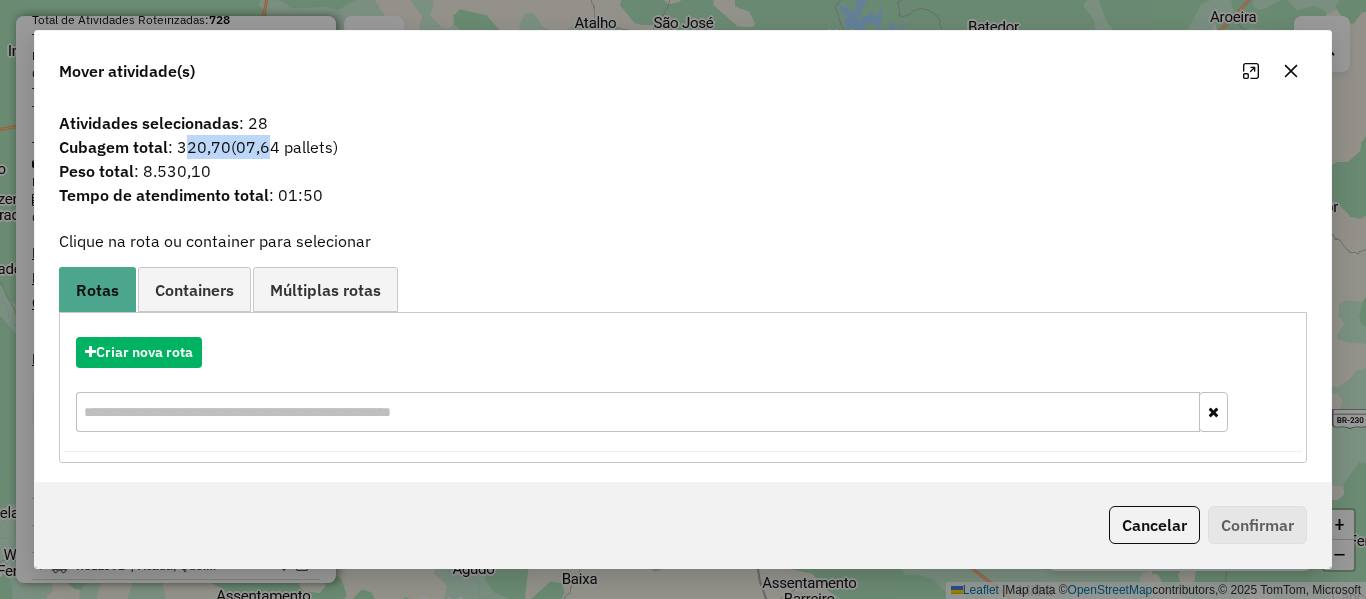 drag, startPoint x: 181, startPoint y: 154, endPoint x: 271, endPoint y: 154, distance: 90 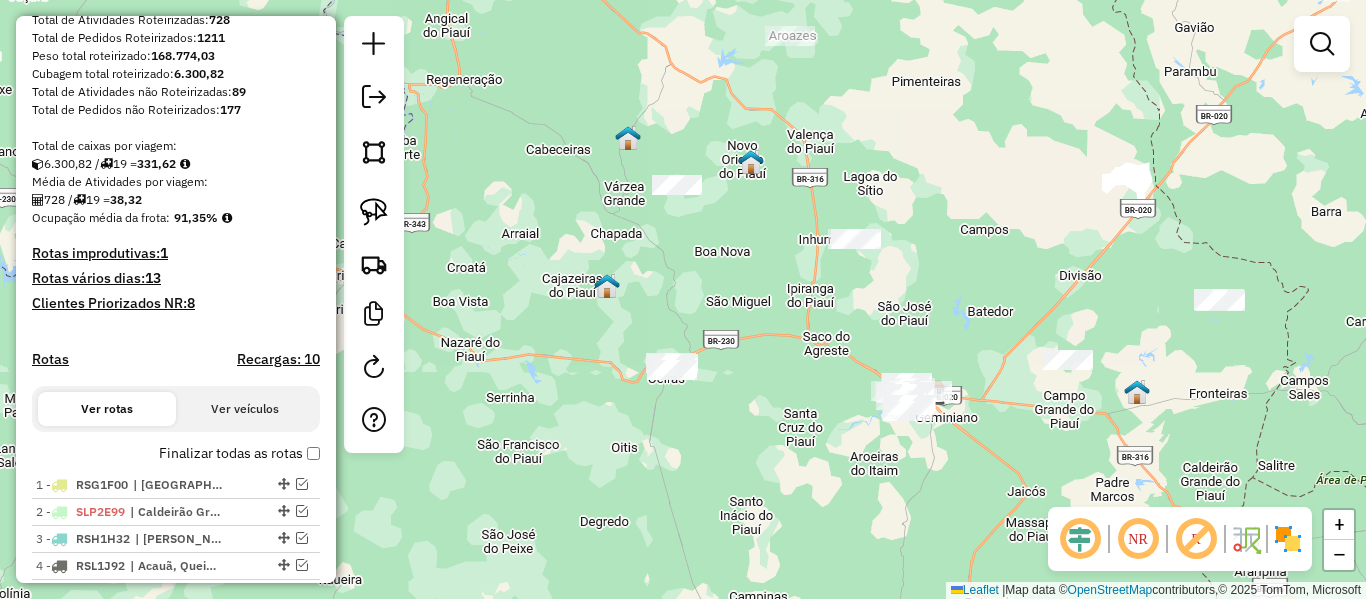 drag, startPoint x: 978, startPoint y: 369, endPoint x: 736, endPoint y: 391, distance: 242.99794 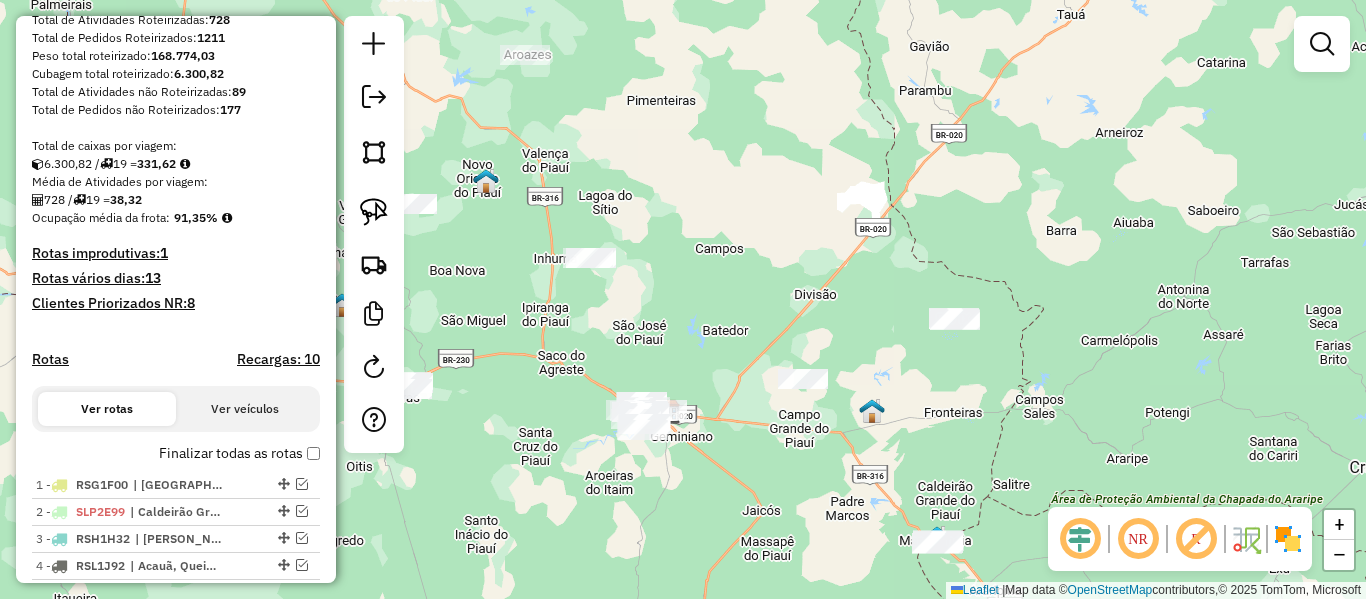 drag, startPoint x: 794, startPoint y: 311, endPoint x: 483, endPoint y: 246, distance: 317.72 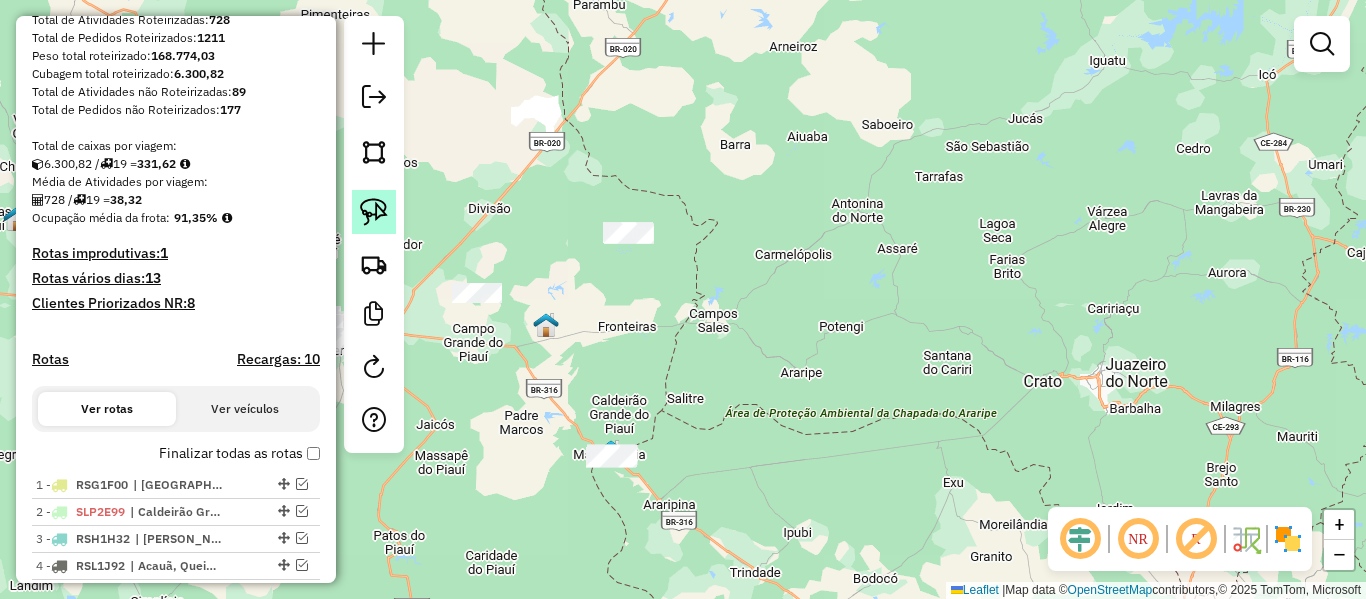 click 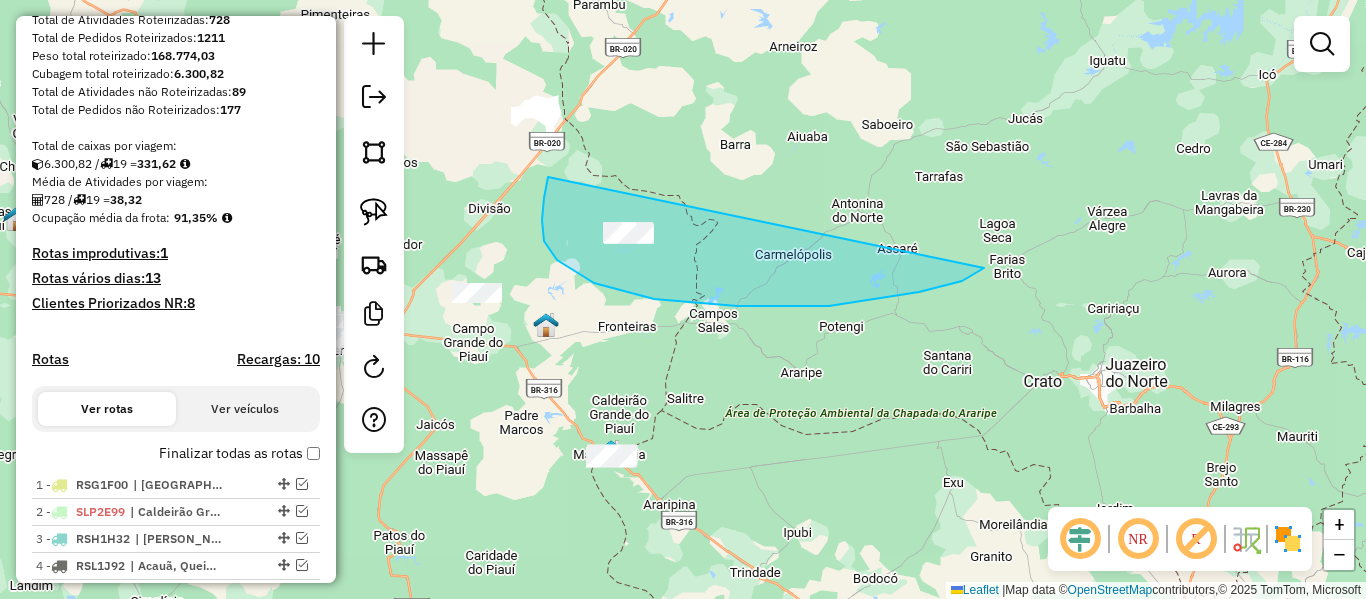 drag, startPoint x: 737, startPoint y: 306, endPoint x: 989, endPoint y: 259, distance: 256.34546 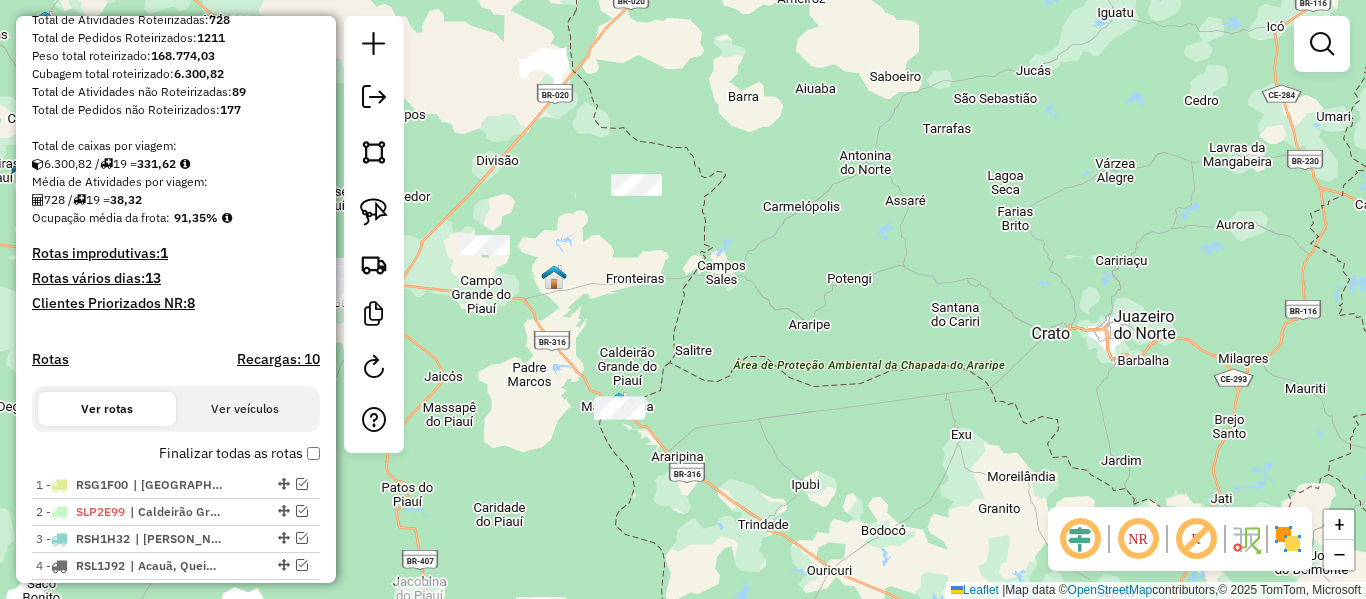 drag, startPoint x: 549, startPoint y: 390, endPoint x: 429, endPoint y: 219, distance: 208.90428 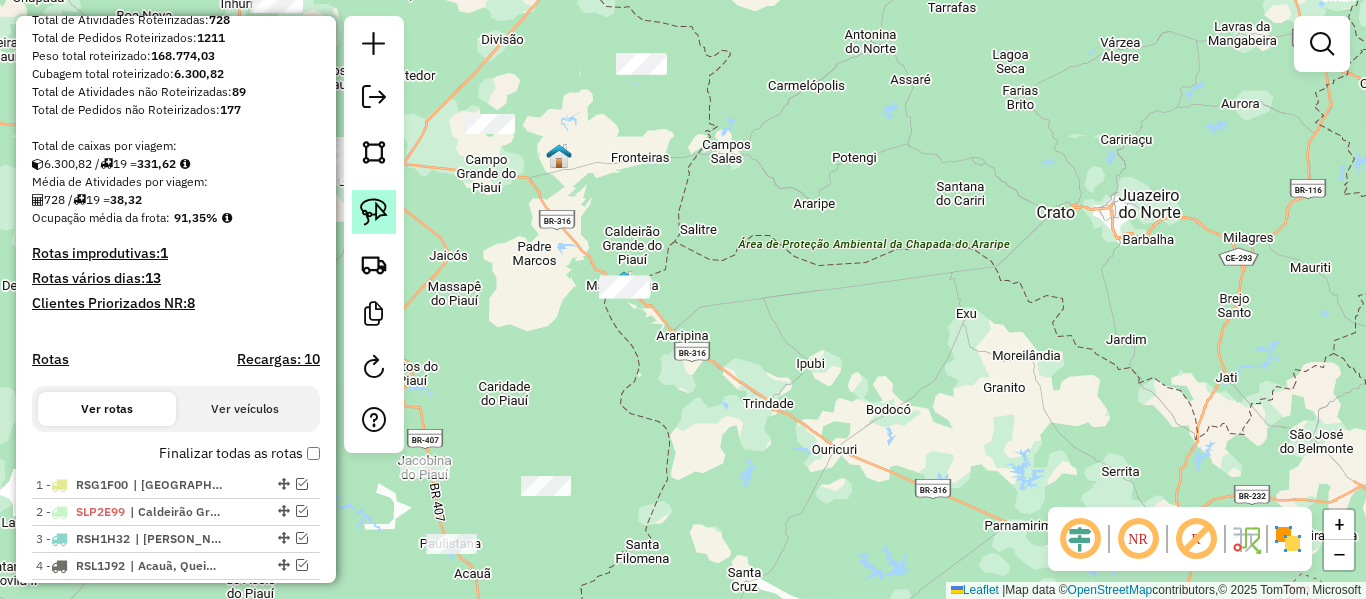 click 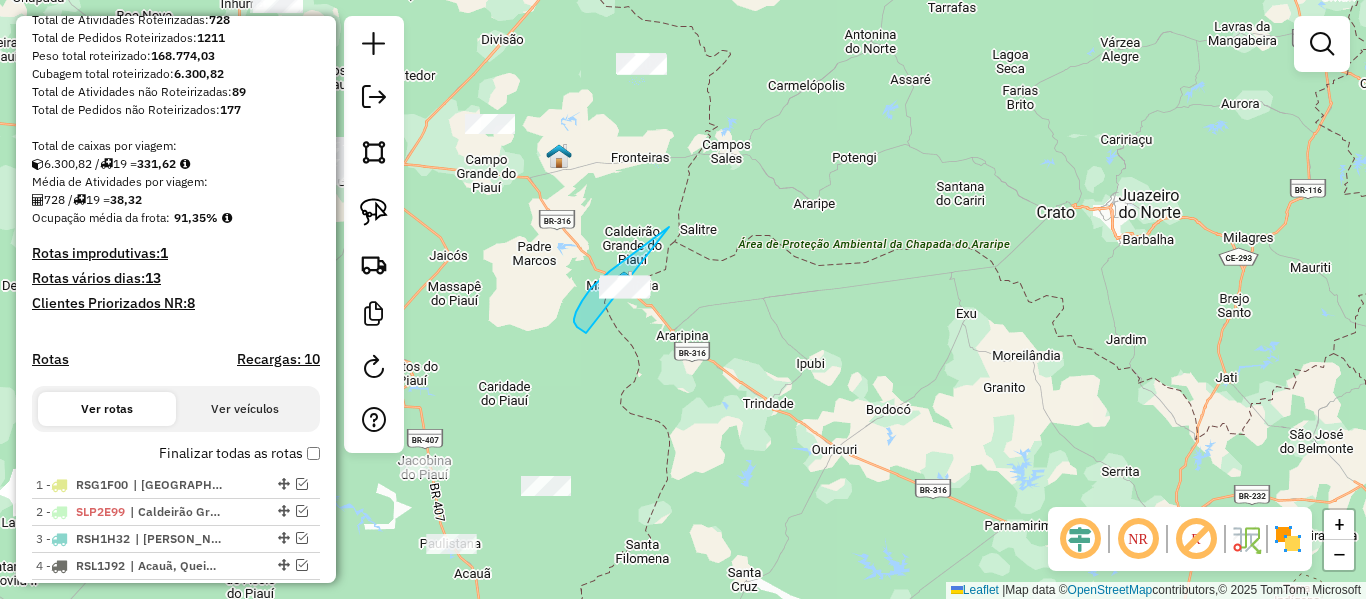 drag, startPoint x: 574, startPoint y: 322, endPoint x: 662, endPoint y: 334, distance: 88.814415 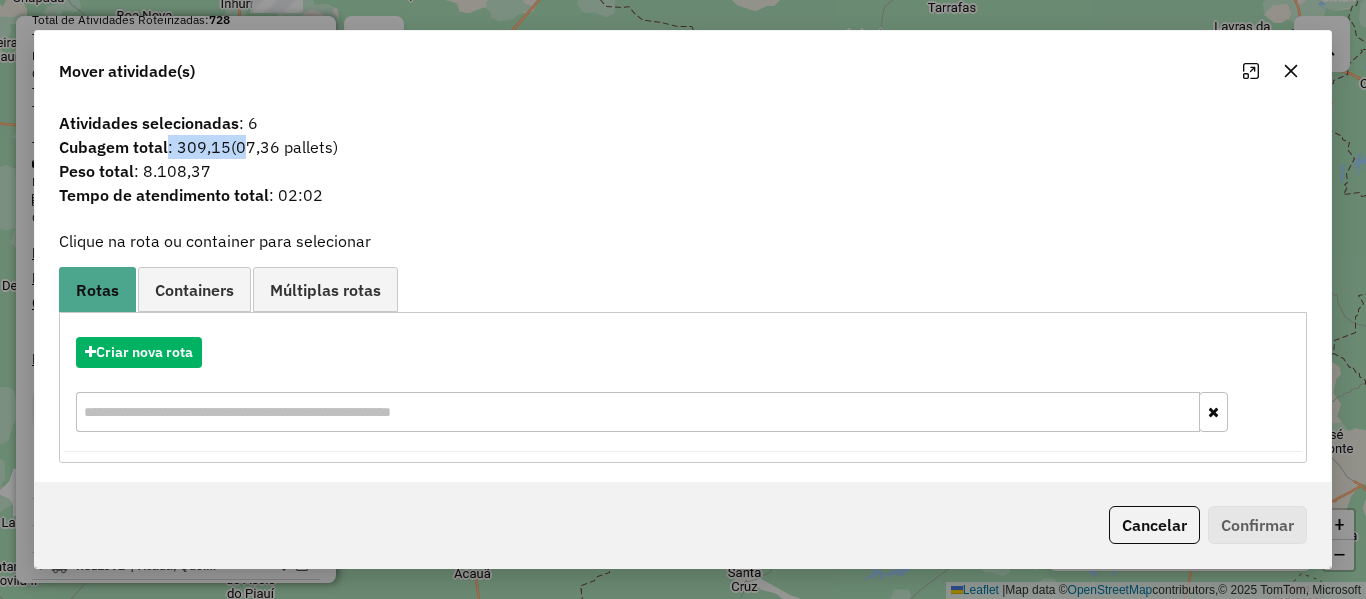 drag, startPoint x: 166, startPoint y: 149, endPoint x: 248, endPoint y: 125, distance: 85.44004 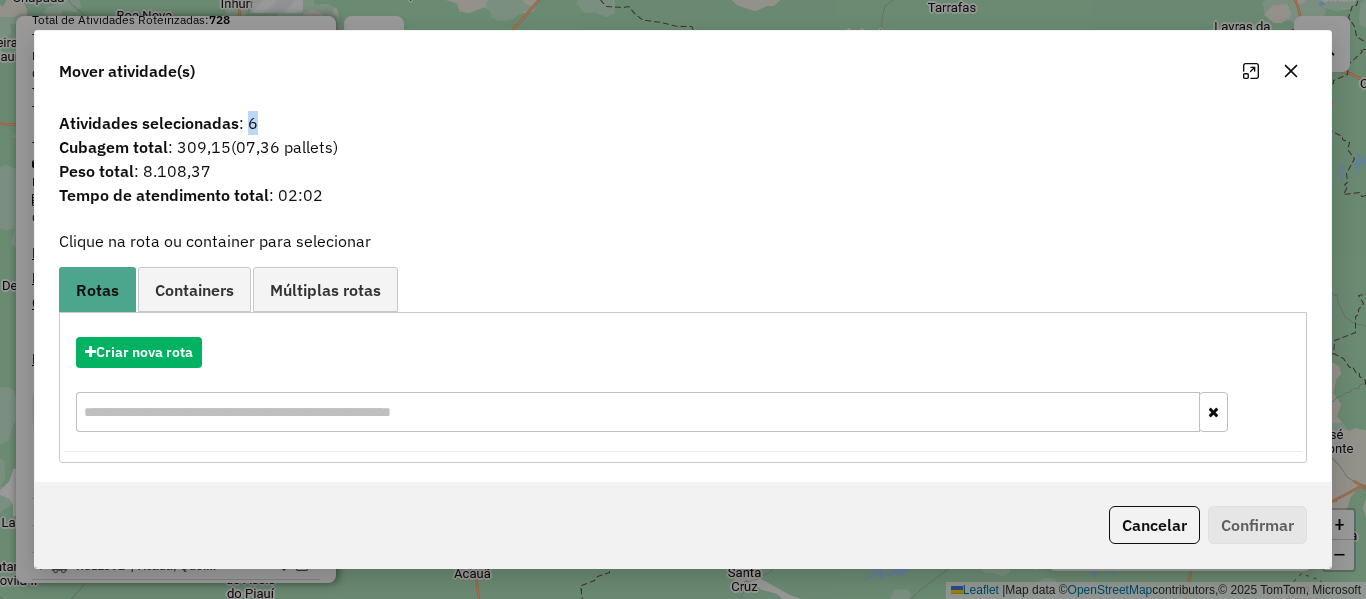 drag, startPoint x: 248, startPoint y: 124, endPoint x: 273, endPoint y: 124, distance: 25 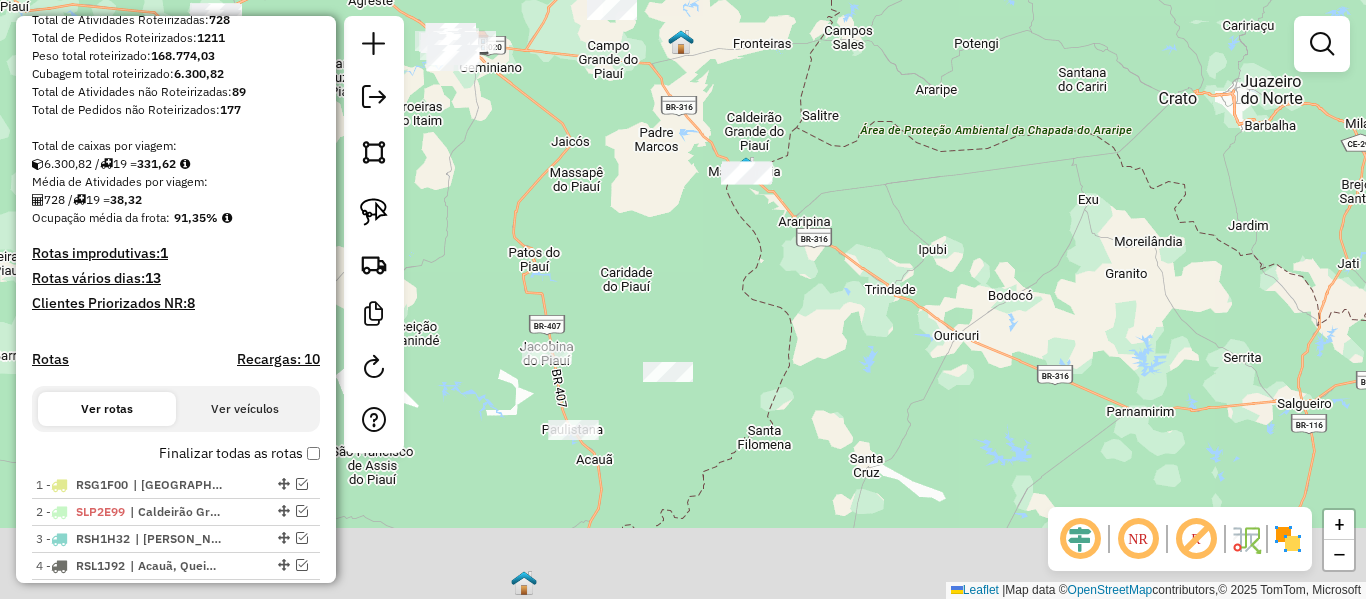 drag, startPoint x: 760, startPoint y: 318, endPoint x: 789, endPoint y: 280, distance: 47.801674 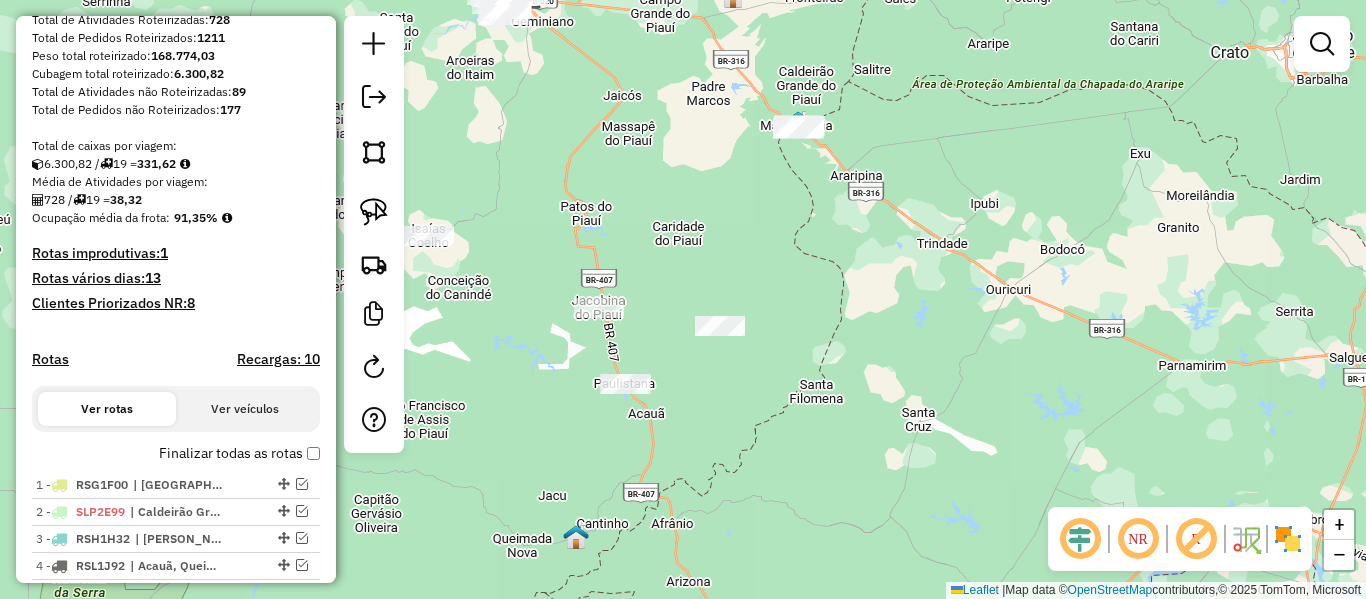 drag, startPoint x: 536, startPoint y: 368, endPoint x: 548, endPoint y: 330, distance: 39.849716 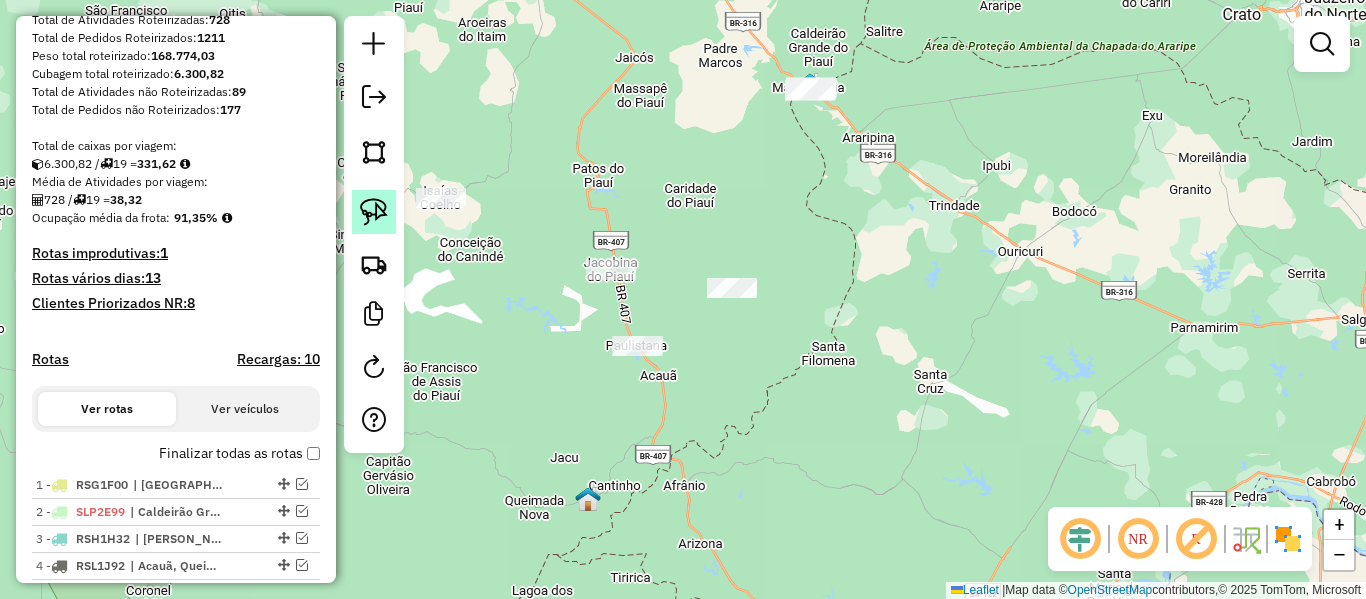 click 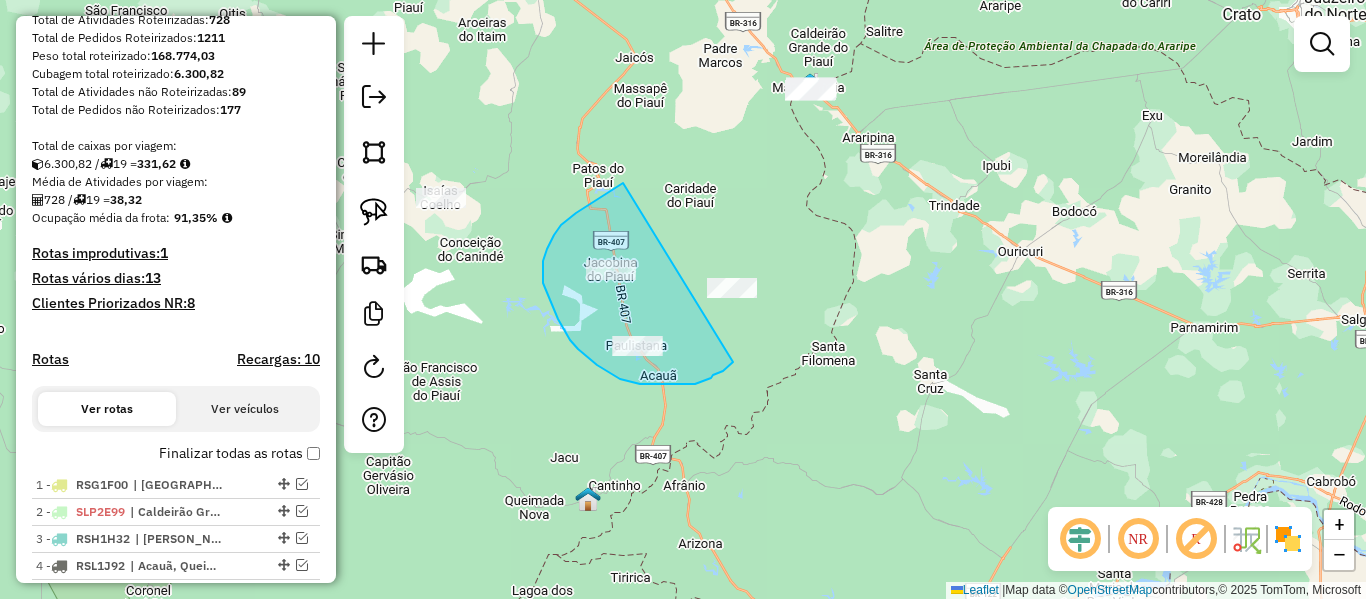 drag, startPoint x: 576, startPoint y: 213, endPoint x: 733, endPoint y: 362, distance: 216.44861 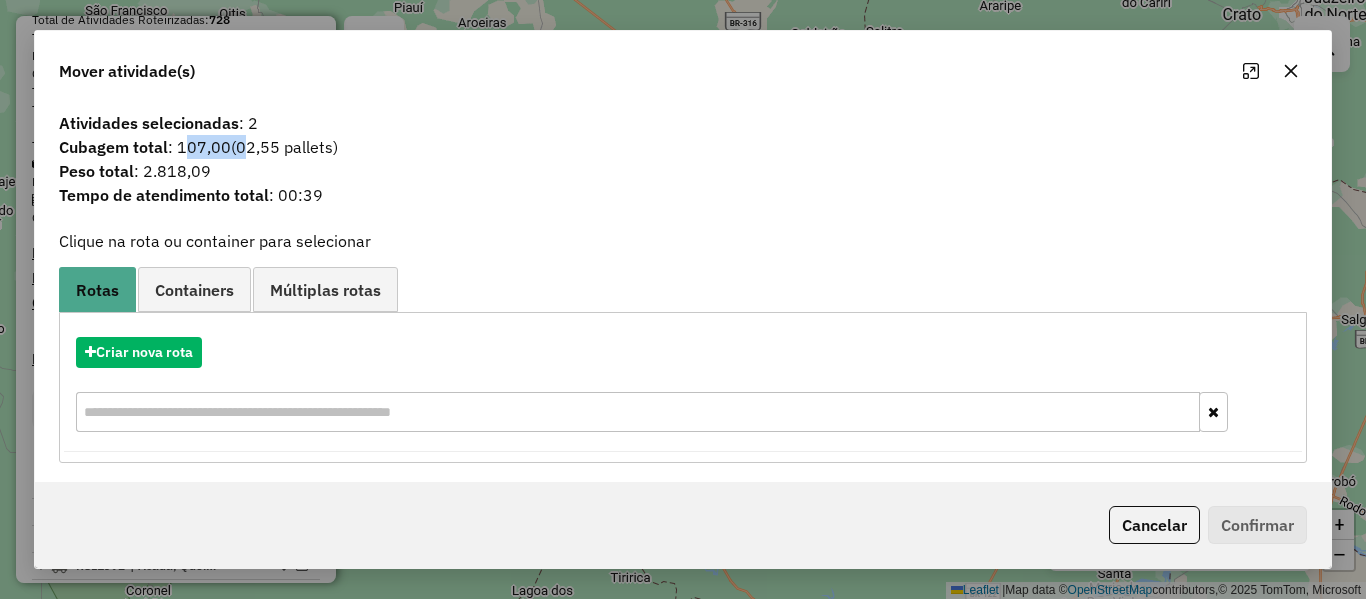 drag, startPoint x: 179, startPoint y: 151, endPoint x: 240, endPoint y: 151, distance: 61 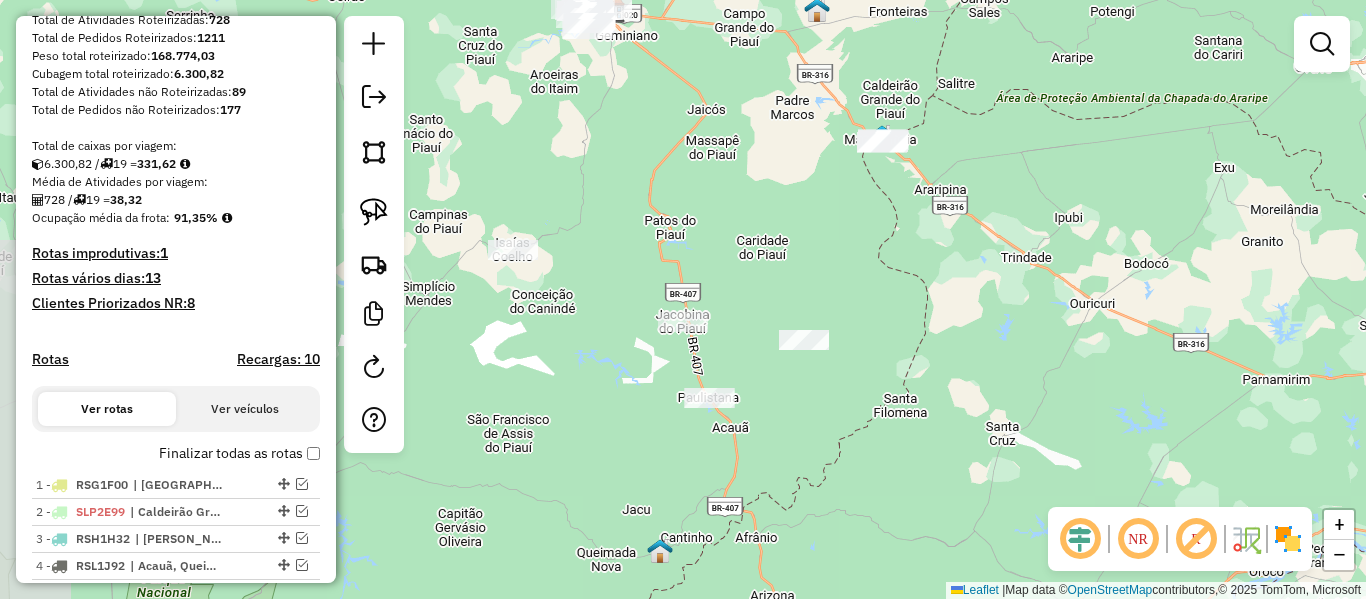 drag, startPoint x: 530, startPoint y: 163, endPoint x: 633, endPoint y: 269, distance: 147.80054 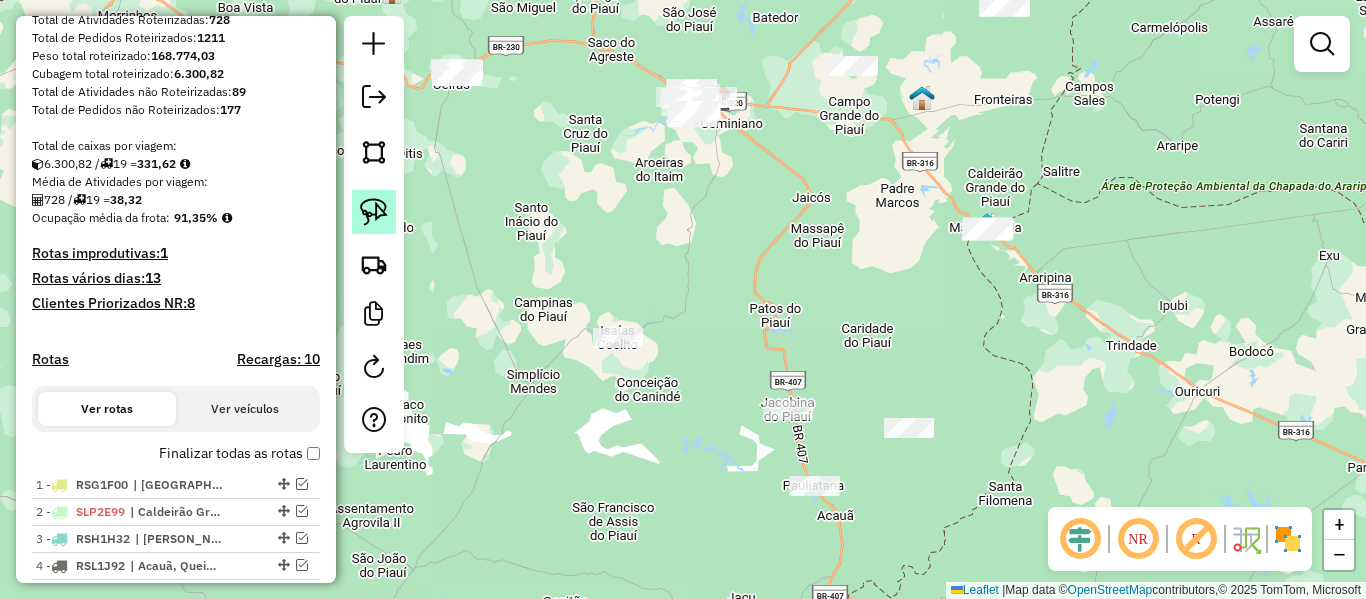 click 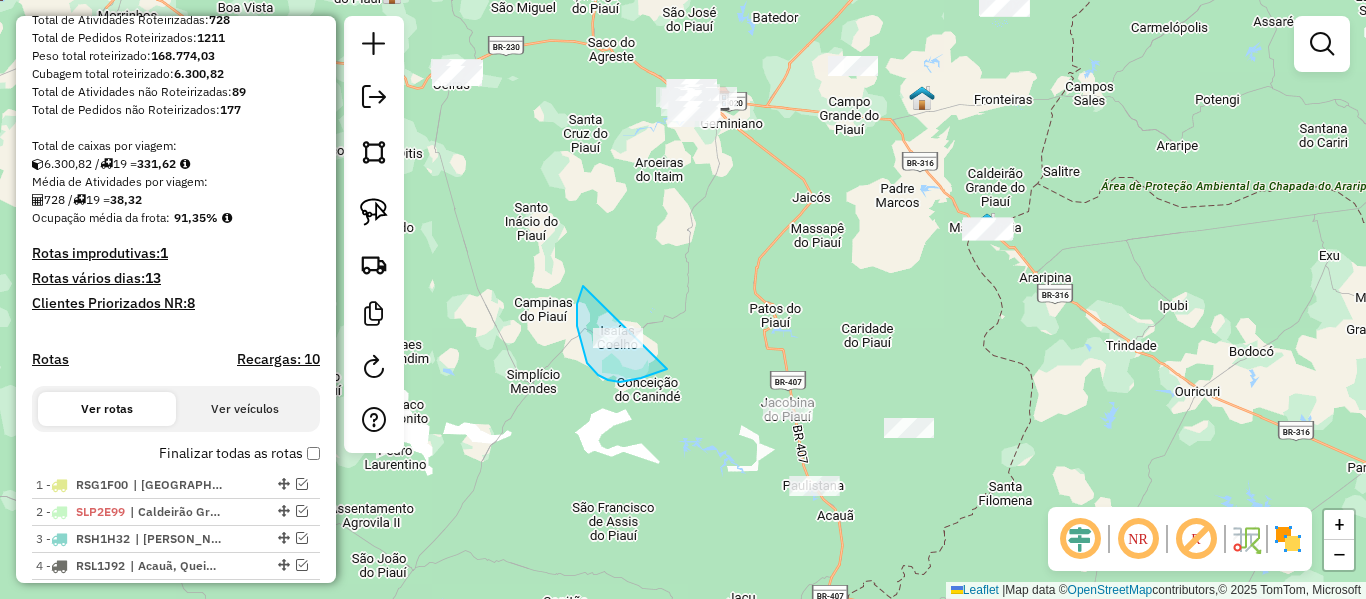 drag, startPoint x: 581, startPoint y: 290, endPoint x: 723, endPoint y: 339, distance: 150.2165 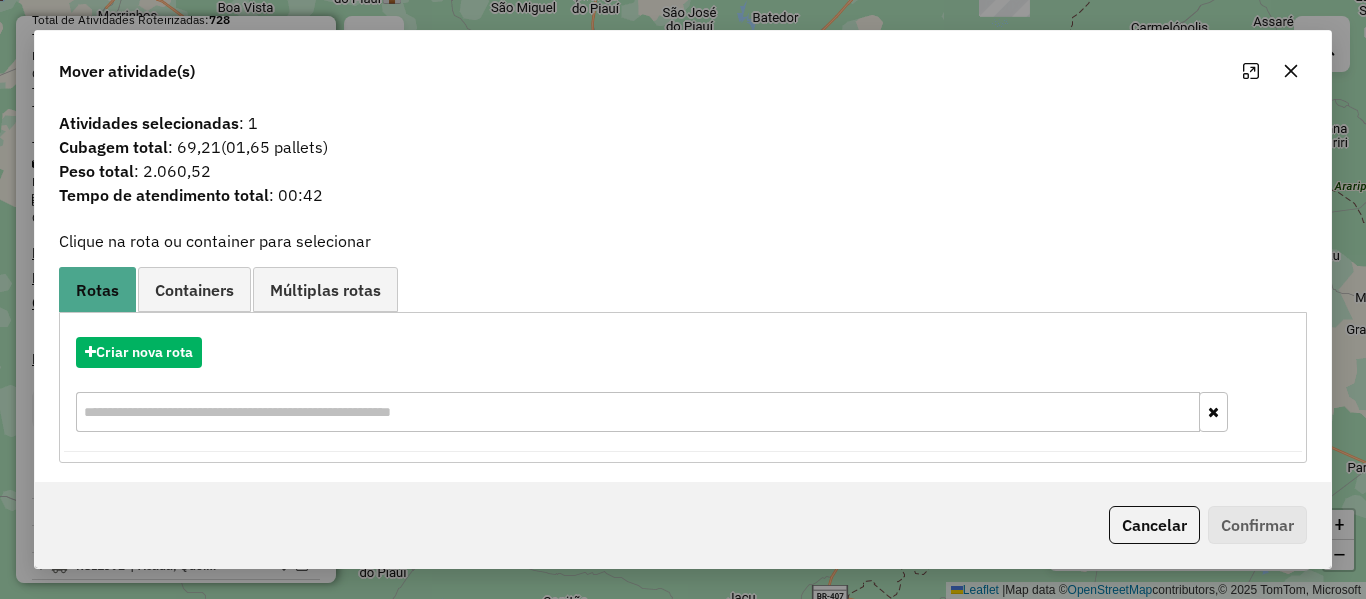 drag, startPoint x: 205, startPoint y: 152, endPoint x: 219, endPoint y: 152, distance: 14 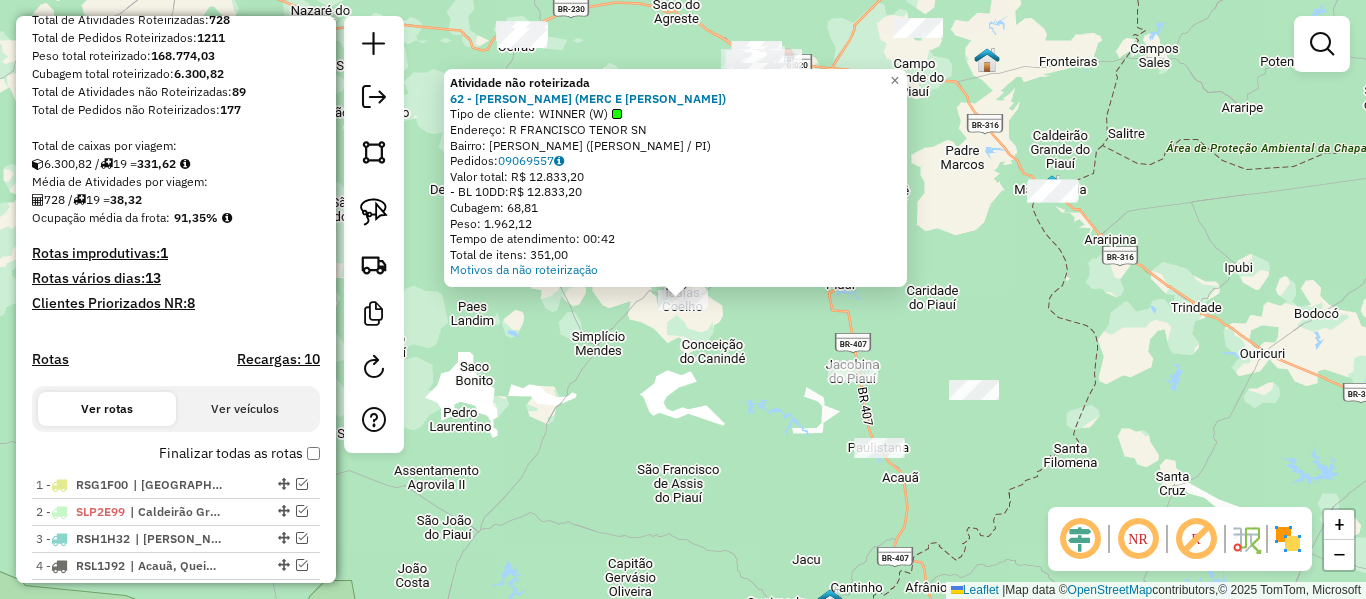 click on "Atividade não roteirizada 62 - [PERSON_NAME] (MERC E FRIG SAO LUIS)  Tipo de cliente:   WINNER (W)   Endereço: R   FRANCISCO TENOR               SN   Bairro: [PERSON_NAME] ([PERSON_NAME] / PI)   Pedidos:  09069557   Valor total: R$ 12.833,20   - BL 10DD:  R$ 12.833,20   Cubagem: 68,81   Peso: 1.962,12   Tempo de atendimento: 00:42   Total de itens: 351,00  Motivos da não roteirização × Janela de atendimento Grade de atendimento Capacidade Transportadoras Veículos Cliente Pedidos  Rotas Selecione os dias de semana para filtrar as janelas de atendimento  Seg   Ter   Qua   Qui   Sex   Sáb   Dom  Informe o período da janela de atendimento: De: Até:  Filtrar exatamente a janela do cliente  Considerar janela de atendimento padrão  Selecione os dias de semana para filtrar as grades de atendimento  Seg   Ter   Qua   Qui   Sex   Sáb   Dom   Considerar clientes sem dia de atendimento cadastrado  Clientes fora do dia de atendimento selecionado  Peso mínimo:   Peso máximo:   Cubagem mínima:  +" 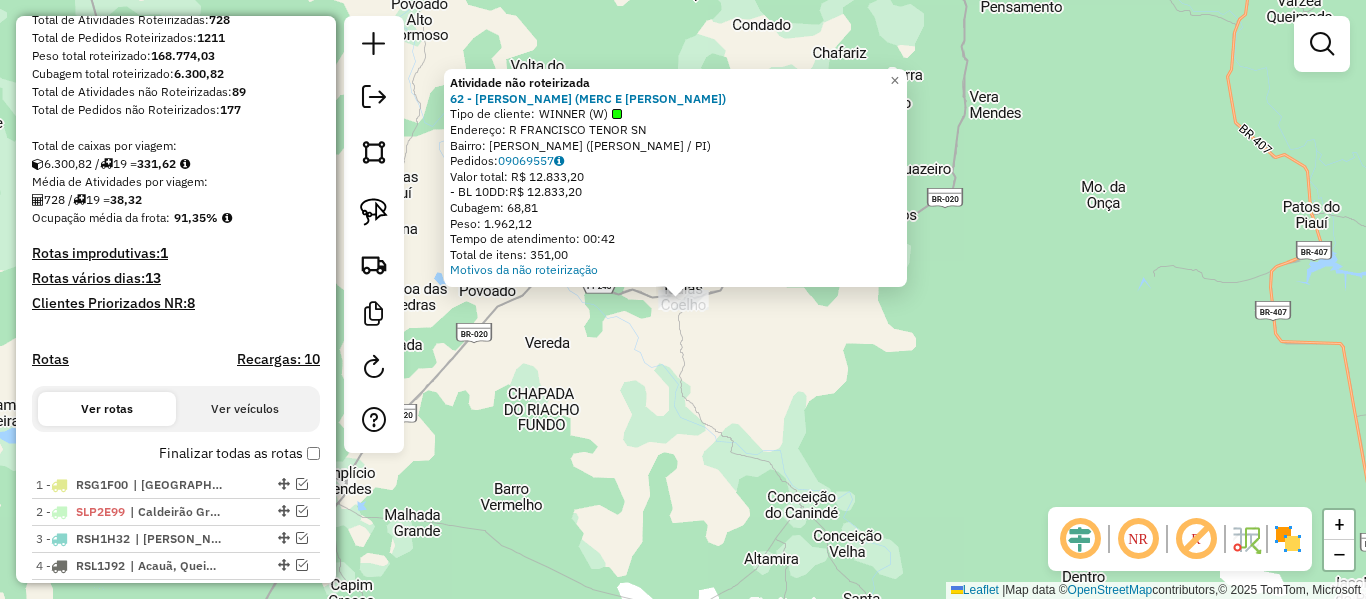 click on "Motivos da não roteirização" 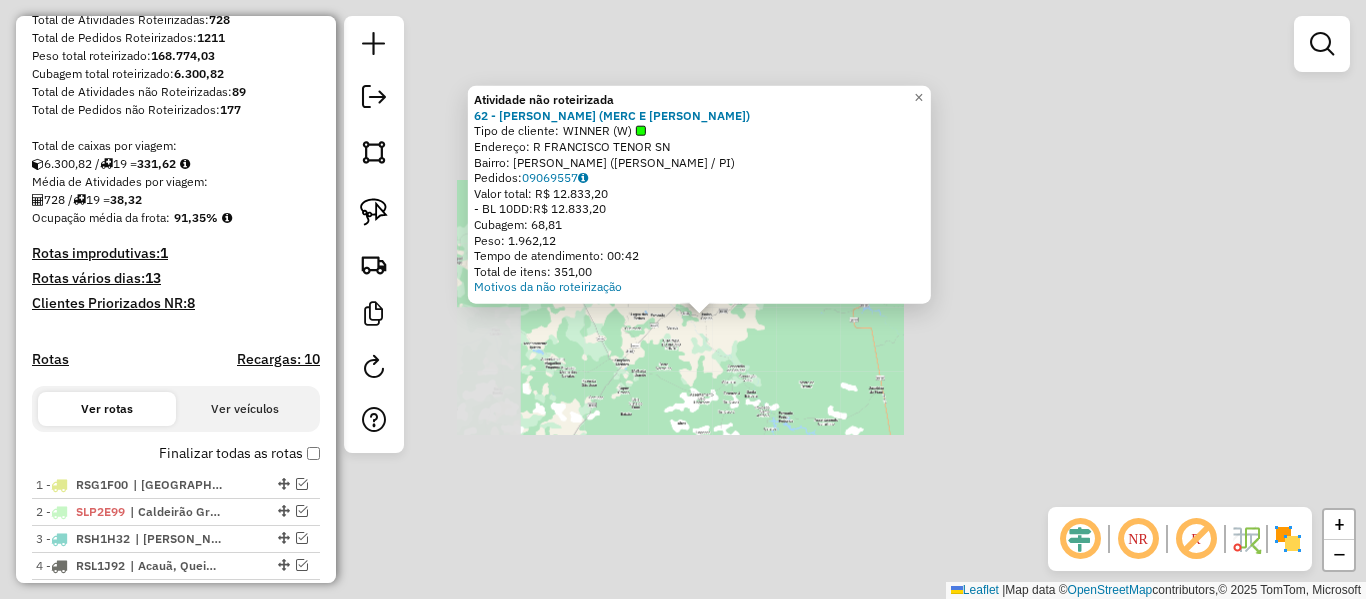 click on "Atividade não roteirizada 62 - [PERSON_NAME] (MERC E FRIG SAO LUIS)  Tipo de cliente:   WINNER (W)   Endereço: R   FRANCISCO TENOR               SN   Bairro: [PERSON_NAME] ([PERSON_NAME] / PI)   Pedidos:  09069557   Valor total: R$ 12.833,20   - BL 10DD:  R$ 12.833,20   Cubagem: 68,81   Peso: 1.962,12   Tempo de atendimento: 00:42   Total de itens: 351,00  Motivos da não roteirização × Janela de atendimento Grade de atendimento Capacidade Transportadoras Veículos Cliente Pedidos  Rotas Selecione os dias de semana para filtrar as janelas de atendimento  Seg   Ter   Qua   Qui   Sex   Sáb   Dom  Informe o período da janela de atendimento: De: Até:  Filtrar exatamente a janela do cliente  Considerar janela de atendimento padrão  Selecione os dias de semana para filtrar as grades de atendimento  Seg   Ter   Qua   Qui   Sex   Sáb   Dom   Considerar clientes sem dia de atendimento cadastrado  Clientes fora do dia de atendimento selecionado  Peso mínimo:   Peso máximo:   Cubagem mínima:  +" 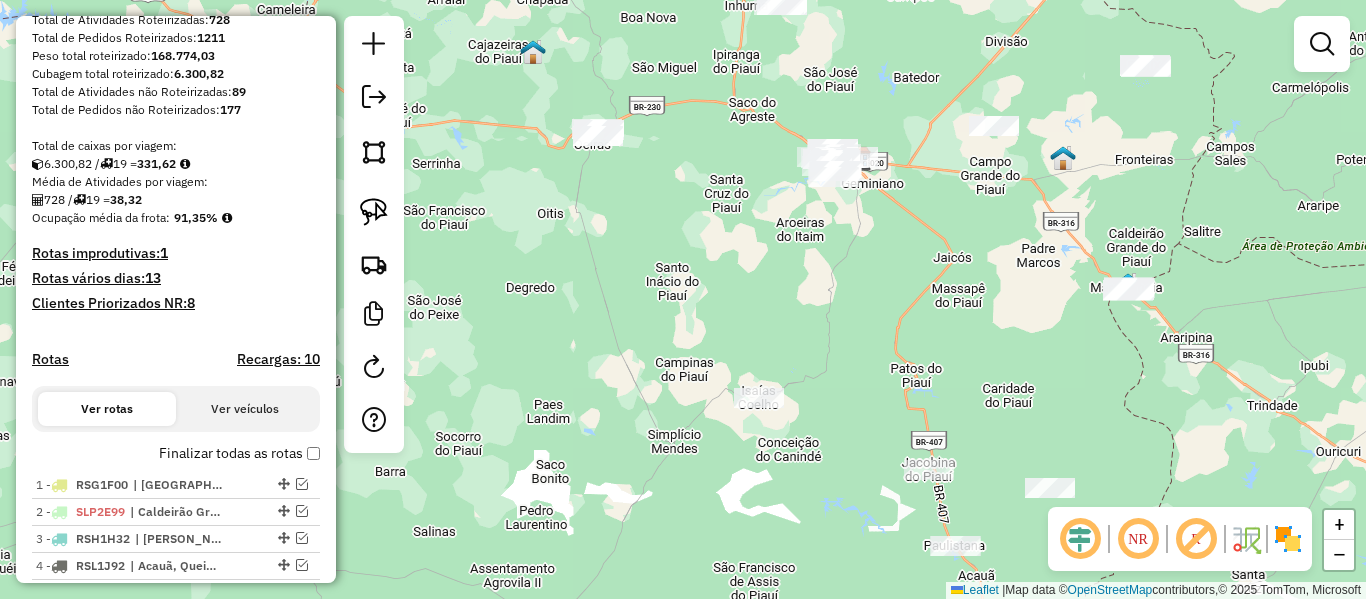 drag, startPoint x: 663, startPoint y: 322, endPoint x: 727, endPoint y: 461, distance: 153.02614 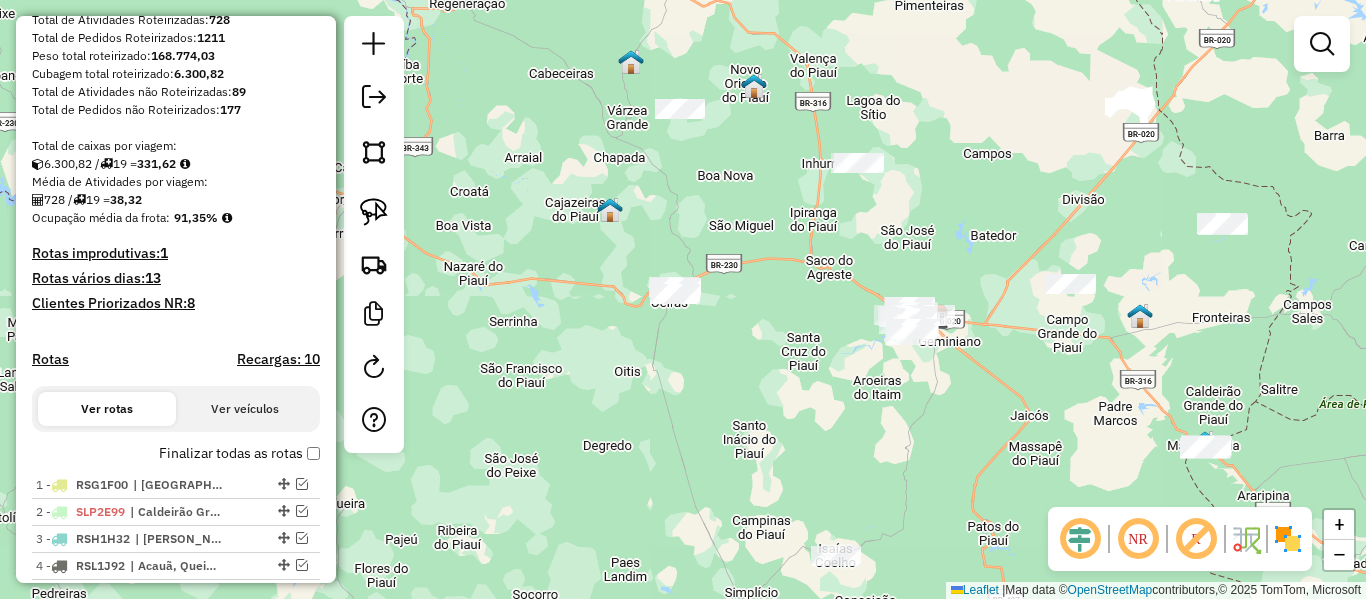 click 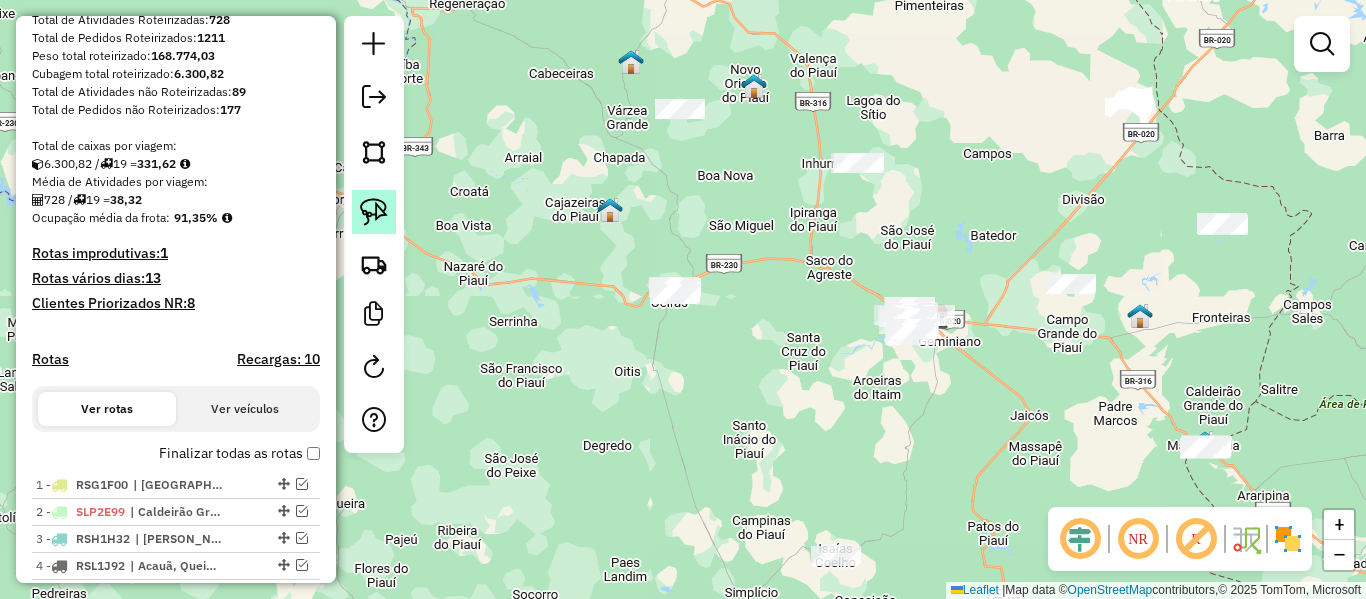 click 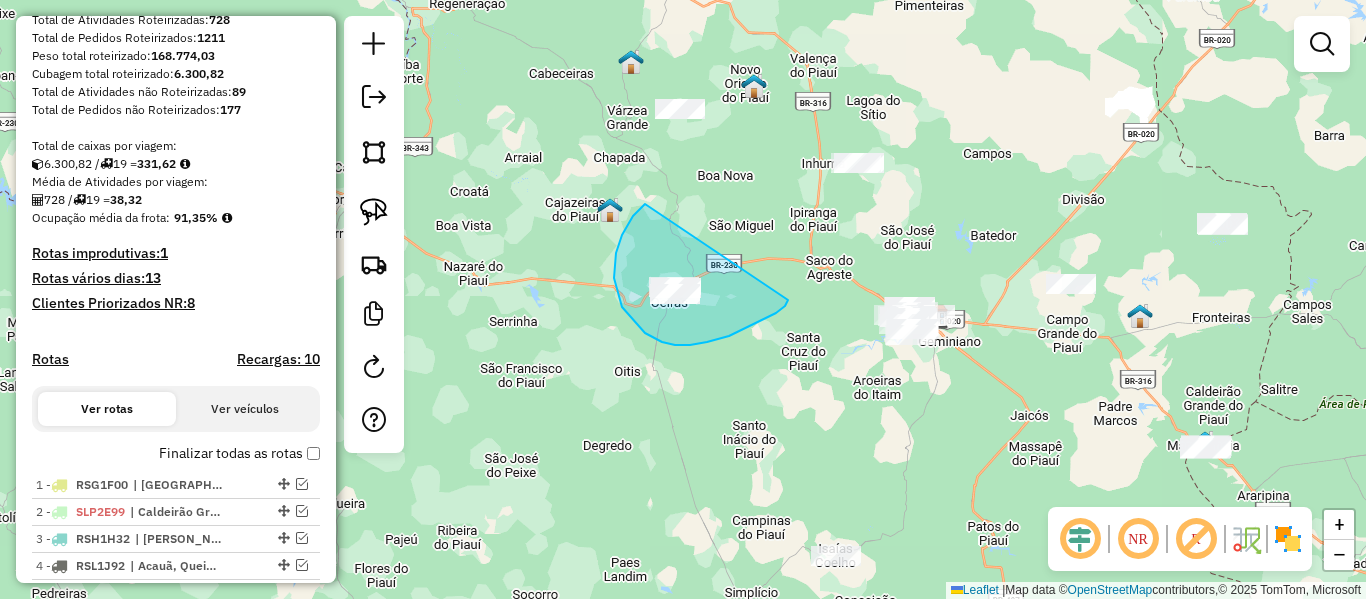 drag, startPoint x: 616, startPoint y: 253, endPoint x: 788, endPoint y: 300, distance: 178.30592 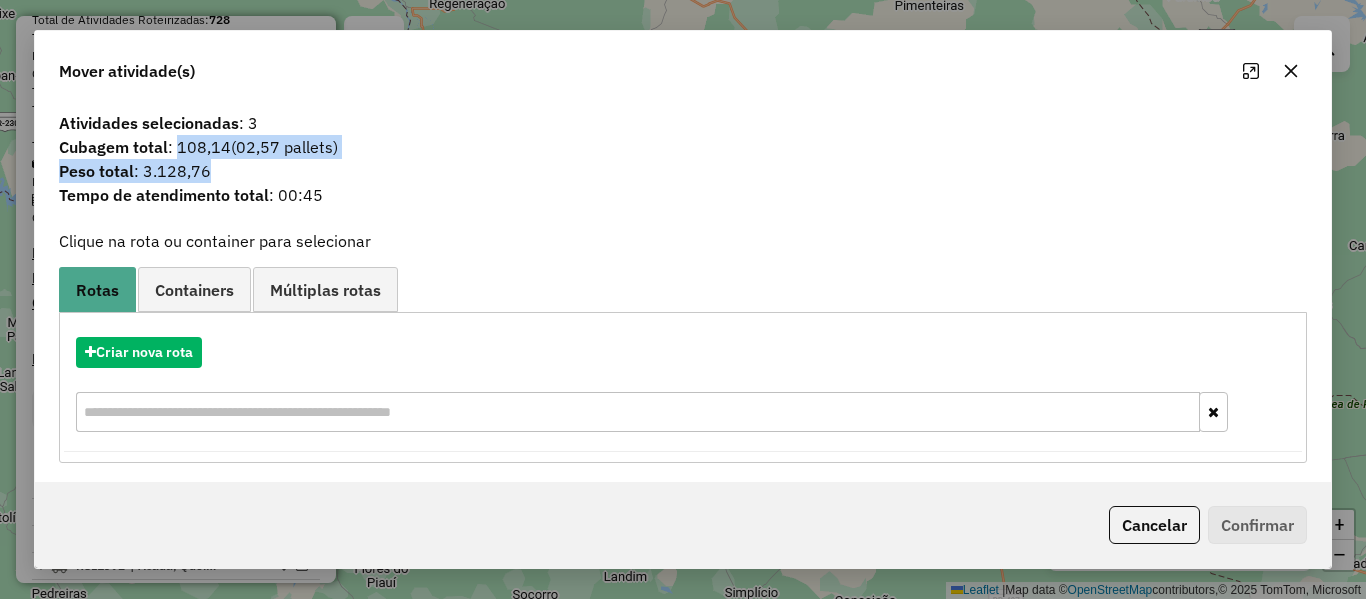 drag, startPoint x: 174, startPoint y: 148, endPoint x: 238, endPoint y: 158, distance: 64.77654 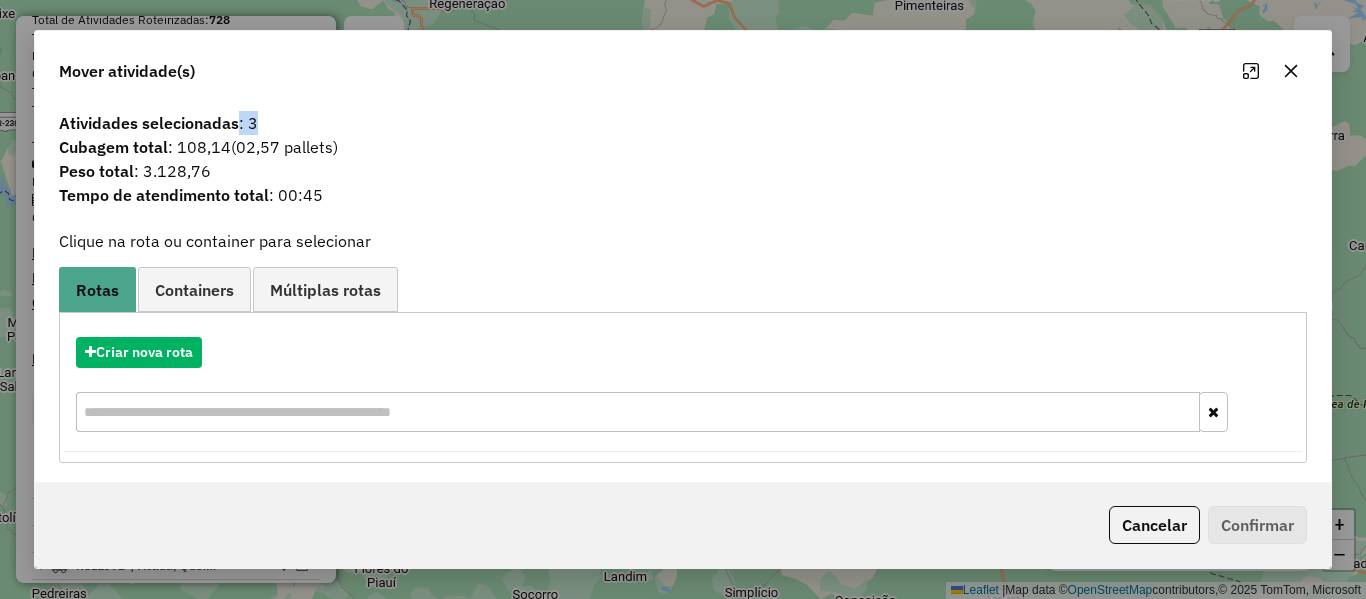 drag, startPoint x: 249, startPoint y: 123, endPoint x: 266, endPoint y: 133, distance: 19.723083 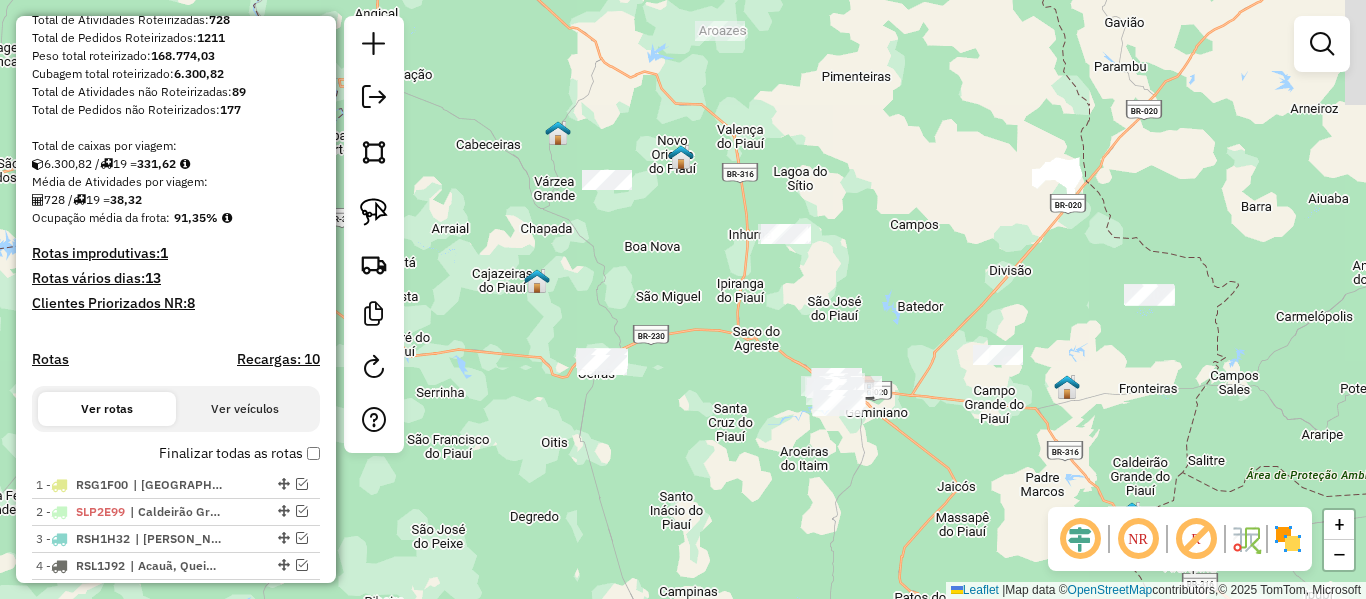 drag, startPoint x: 687, startPoint y: 260, endPoint x: 624, endPoint y: 322, distance: 88.391174 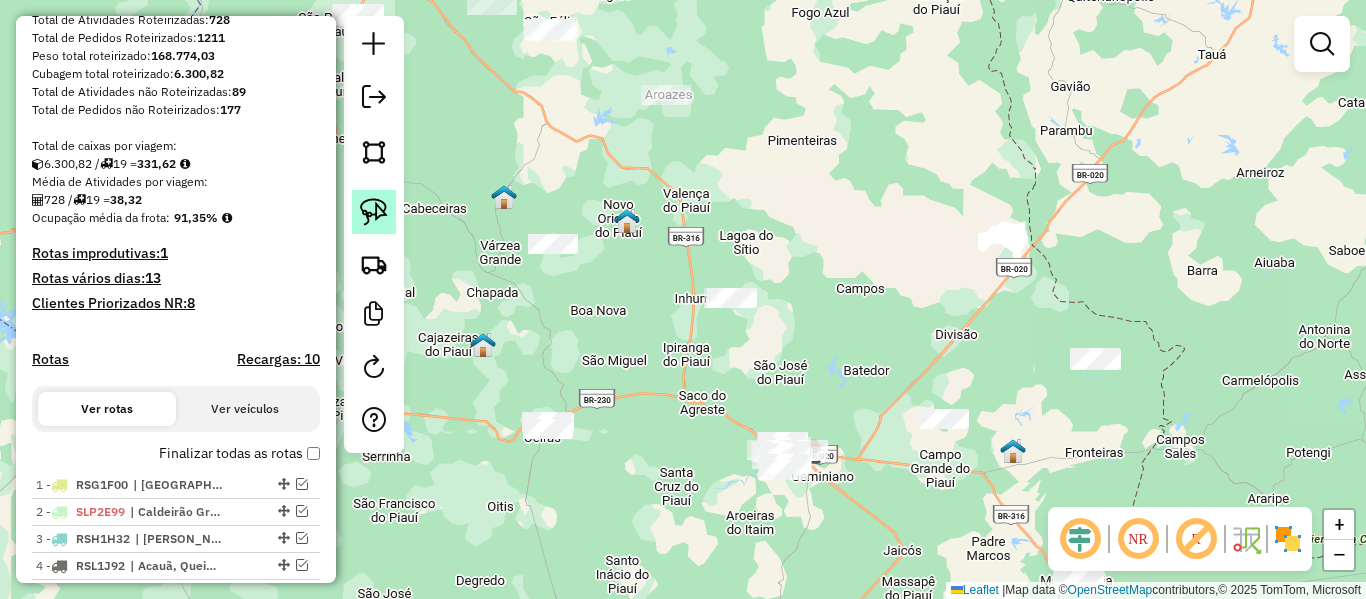 click 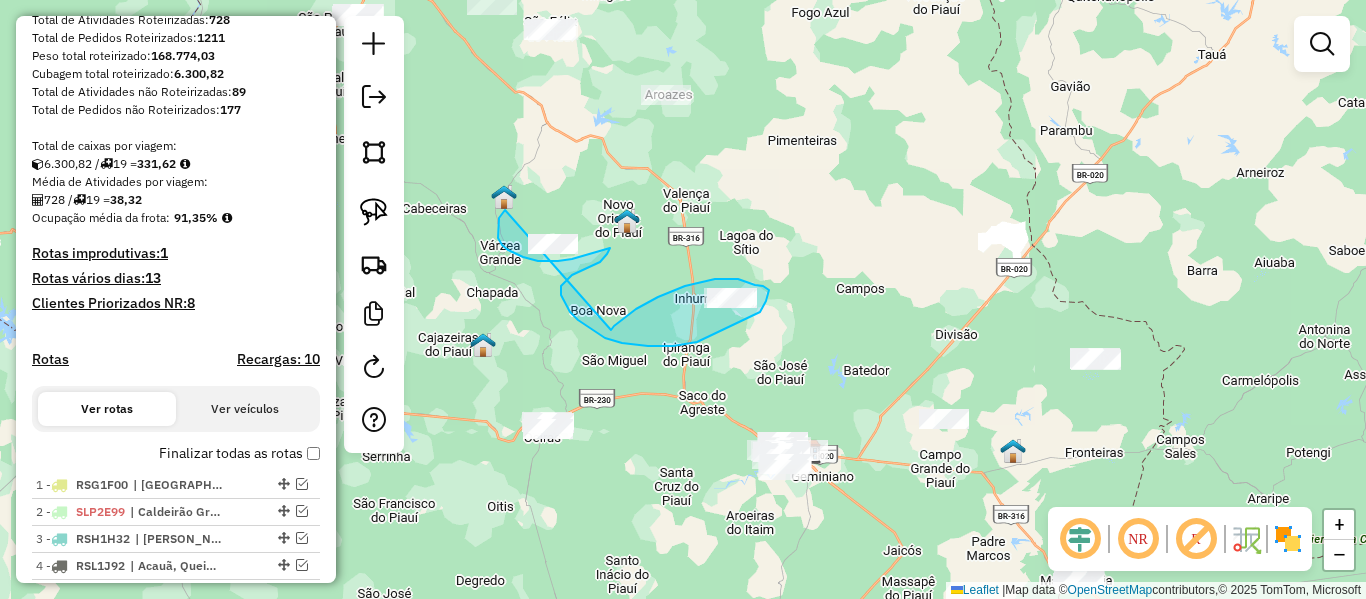 drag, startPoint x: 499, startPoint y: 218, endPoint x: 611, endPoint y: 330, distance: 158.39192 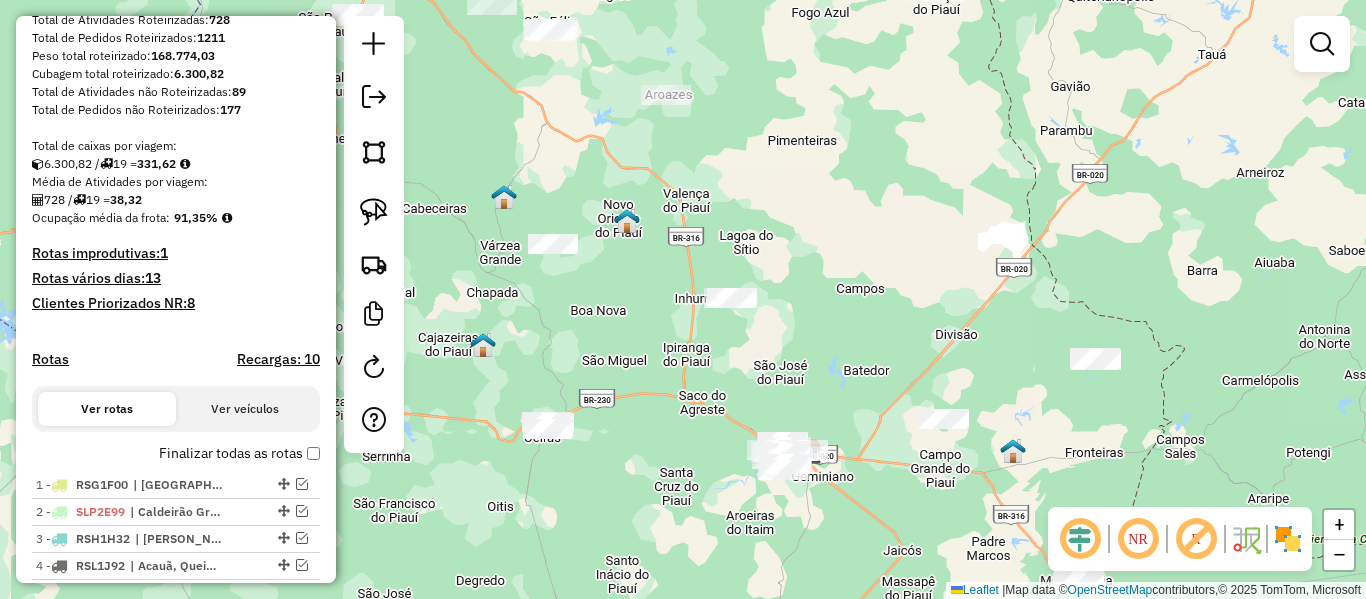 drag, startPoint x: 541, startPoint y: 198, endPoint x: 450, endPoint y: 227, distance: 95.50916 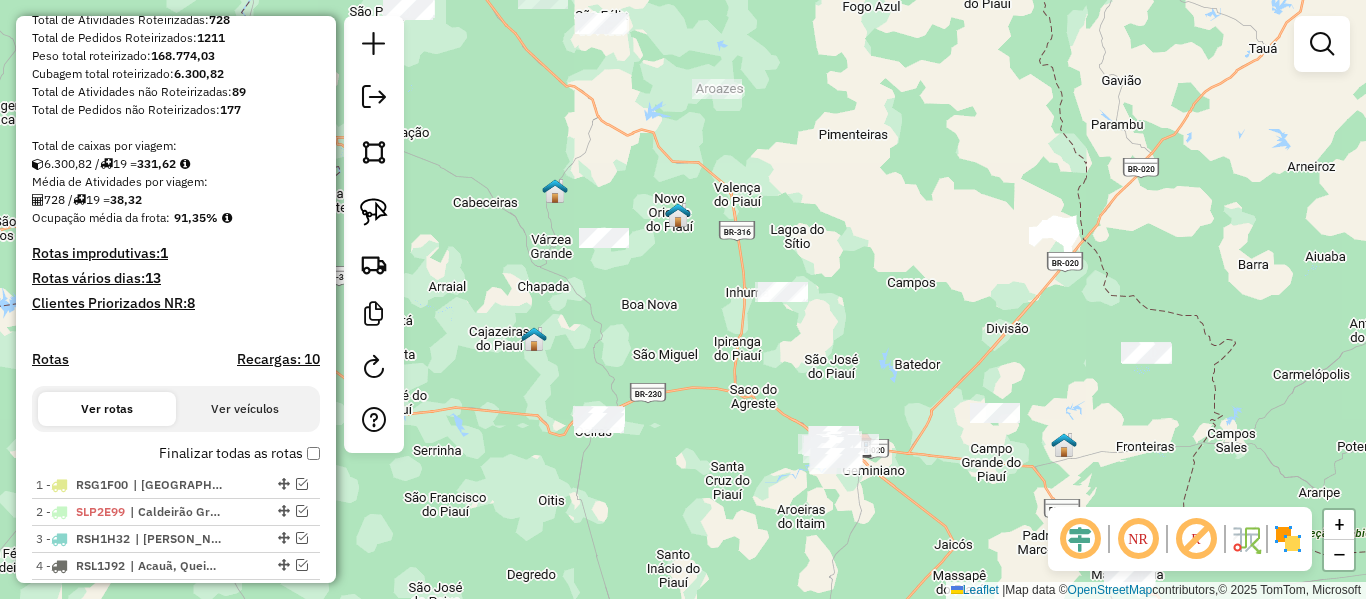 drag, startPoint x: 394, startPoint y: 219, endPoint x: 494, endPoint y: 195, distance: 102.83968 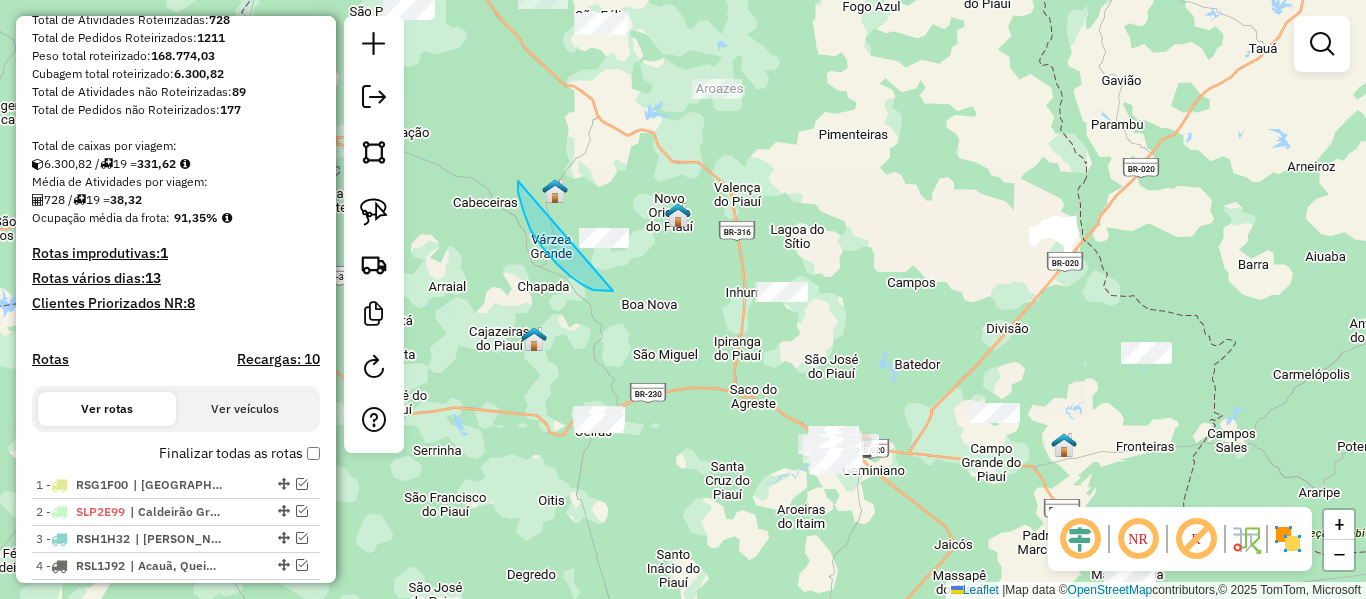 drag, startPoint x: 518, startPoint y: 181, endPoint x: 712, endPoint y: 220, distance: 197.88127 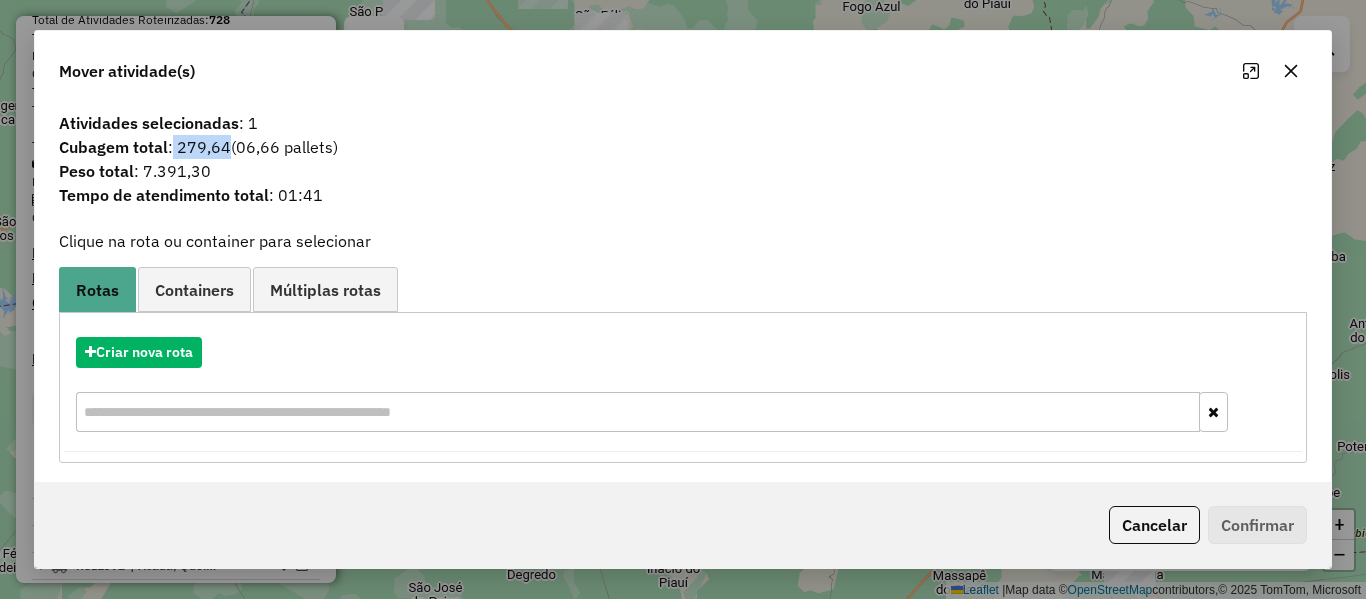 drag, startPoint x: 172, startPoint y: 150, endPoint x: 214, endPoint y: 156, distance: 42.426407 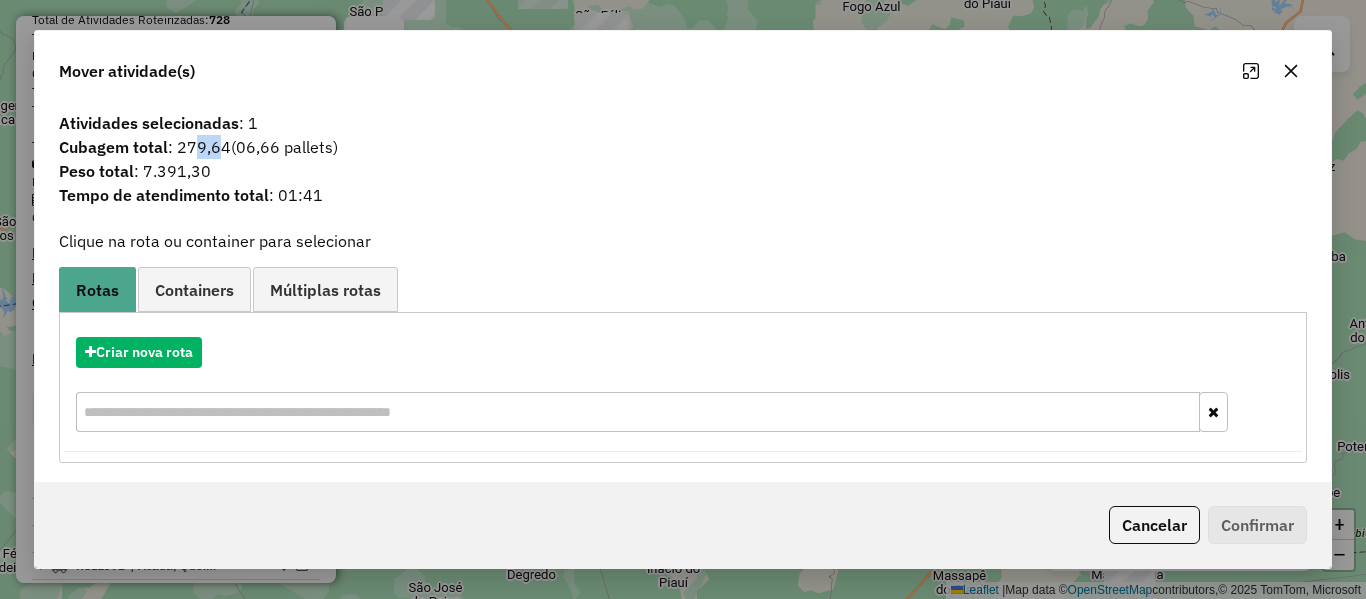 drag, startPoint x: 195, startPoint y: 150, endPoint x: 211, endPoint y: 151, distance: 16.03122 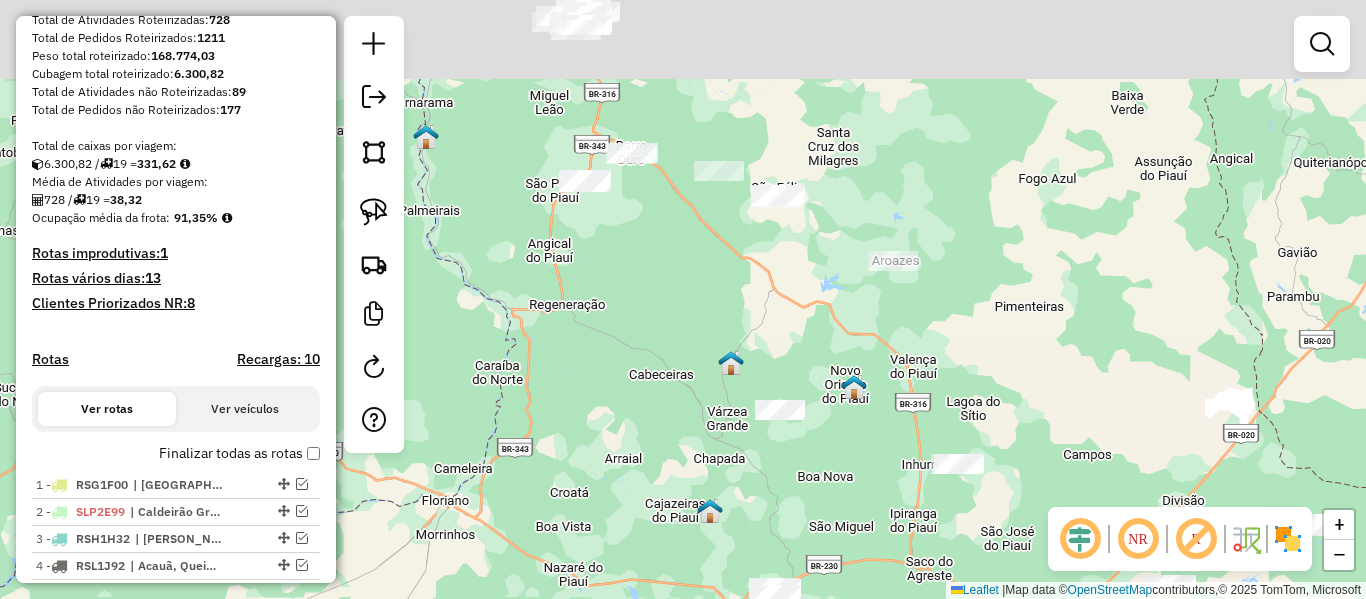 drag, startPoint x: 637, startPoint y: 214, endPoint x: 748, endPoint y: 321, distance: 154.17523 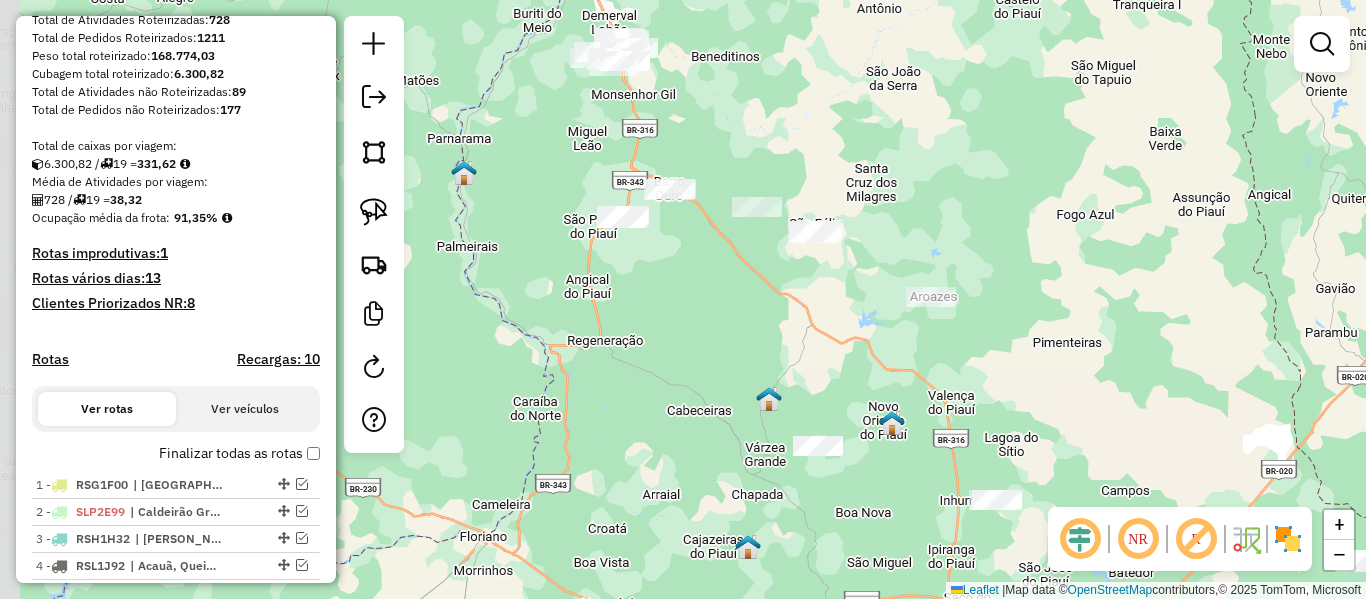drag, startPoint x: 651, startPoint y: 260, endPoint x: 728, endPoint y: 386, distance: 147.66516 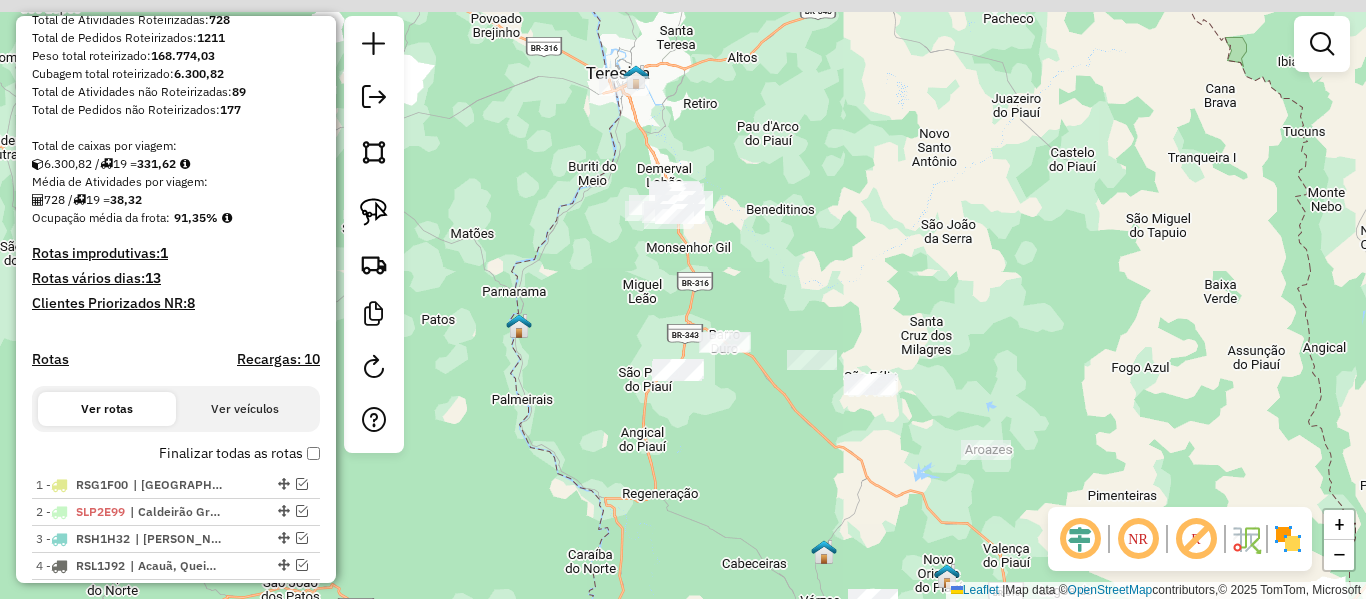 click on "Janela de atendimento Grade de atendimento Capacidade Transportadoras Veículos Cliente Pedidos  Rotas Selecione os dias de semana para filtrar as janelas de atendimento  Seg   Ter   Qua   Qui   Sex   Sáb   Dom  Informe o período da janela de atendimento: De: Até:  Filtrar exatamente a janela do cliente  Considerar janela de atendimento padrão  Selecione os dias de semana para filtrar as grades de atendimento  Seg   Ter   Qua   Qui   Sex   Sáb   Dom   Considerar clientes sem dia de atendimento cadastrado  Clientes fora do dia de atendimento selecionado Filtrar as atividades entre os valores definidos abaixo:  Peso mínimo:   Peso máximo:   Cubagem mínima:   Cubagem máxima:   De:   Até:  Filtrar as atividades entre o tempo de atendimento definido abaixo:  De:   Até:   Considerar capacidade total dos clientes não roteirizados Transportadora: Selecione um ou mais itens Tipo de veículo: Selecione um ou mais itens Veículo: Selecione um ou mais itens Motorista: Selecione um ou mais itens Nome: Rótulo:" 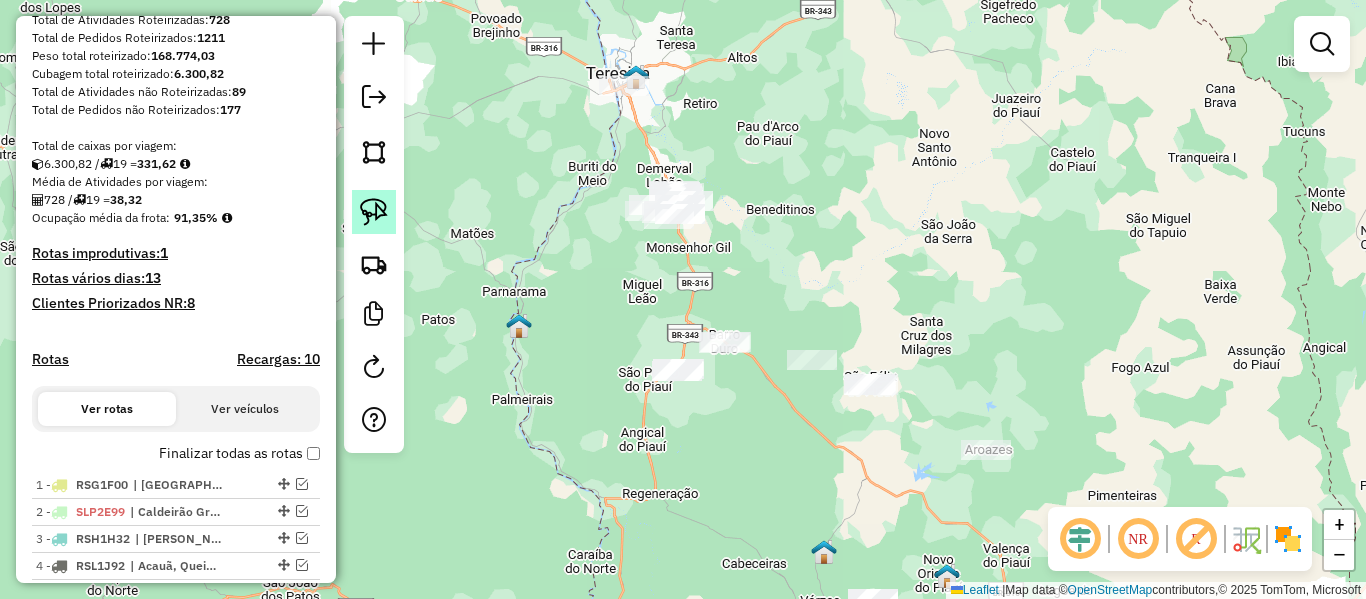 click 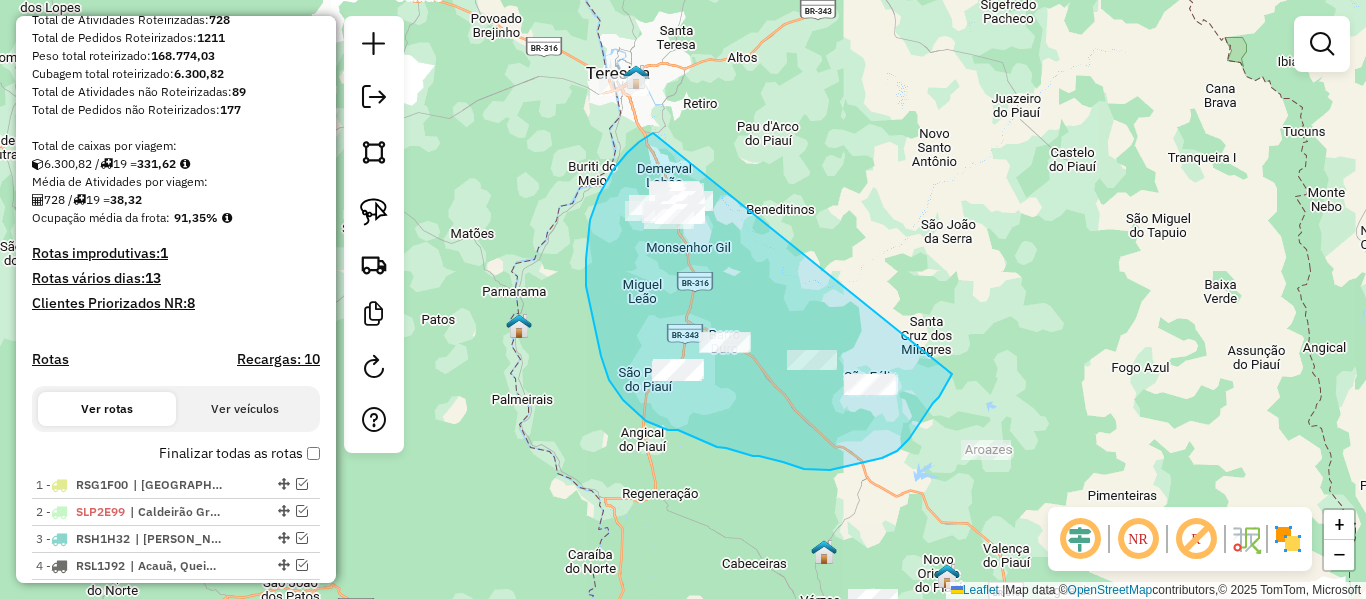 drag, startPoint x: 650, startPoint y: 134, endPoint x: 957, endPoint y: 365, distance: 384.20047 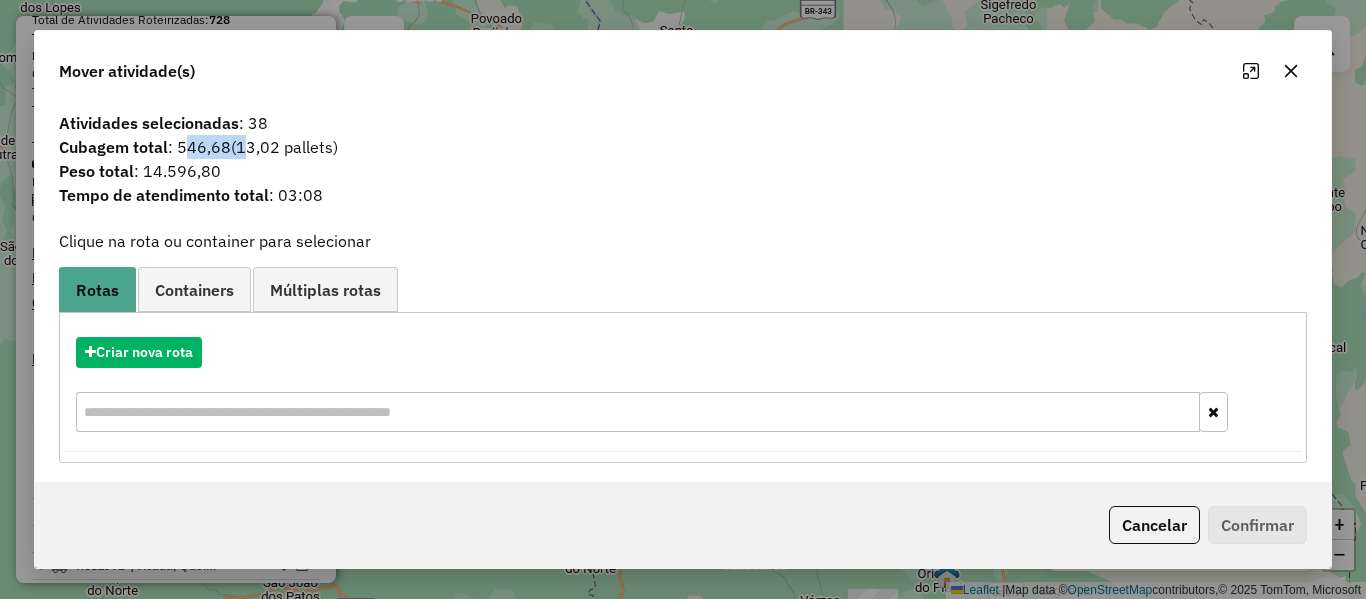 drag, startPoint x: 181, startPoint y: 148, endPoint x: 247, endPoint y: 143, distance: 66.189125 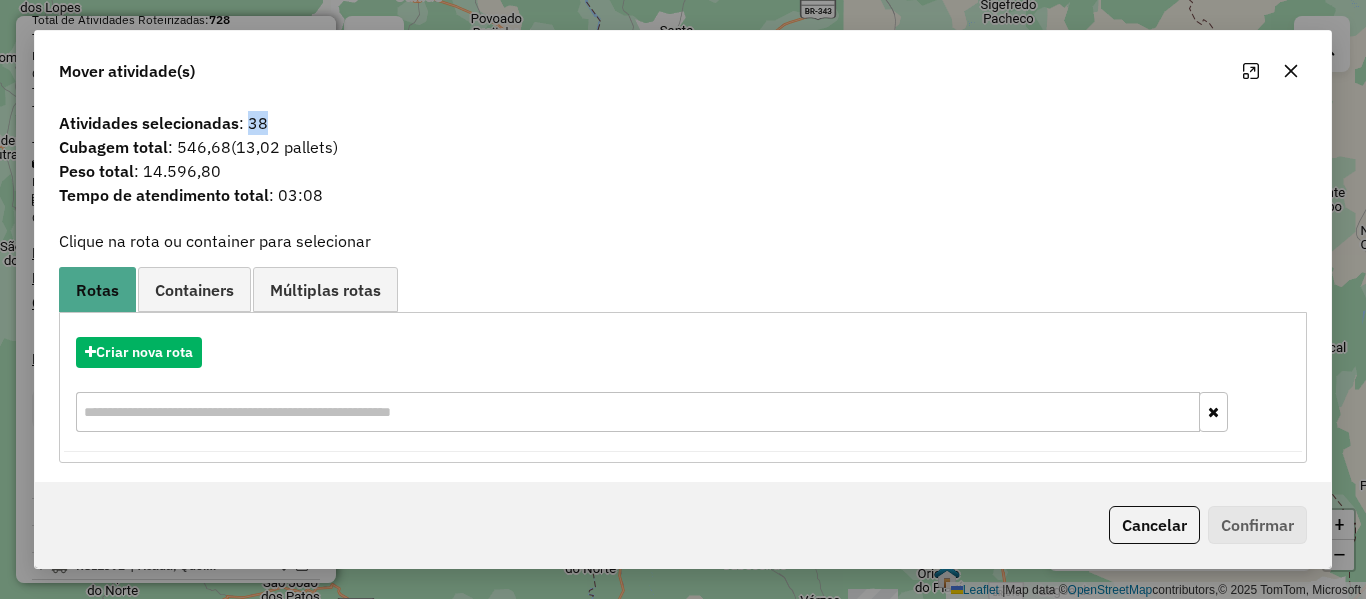 drag, startPoint x: 248, startPoint y: 112, endPoint x: 424, endPoint y: 140, distance: 178.21335 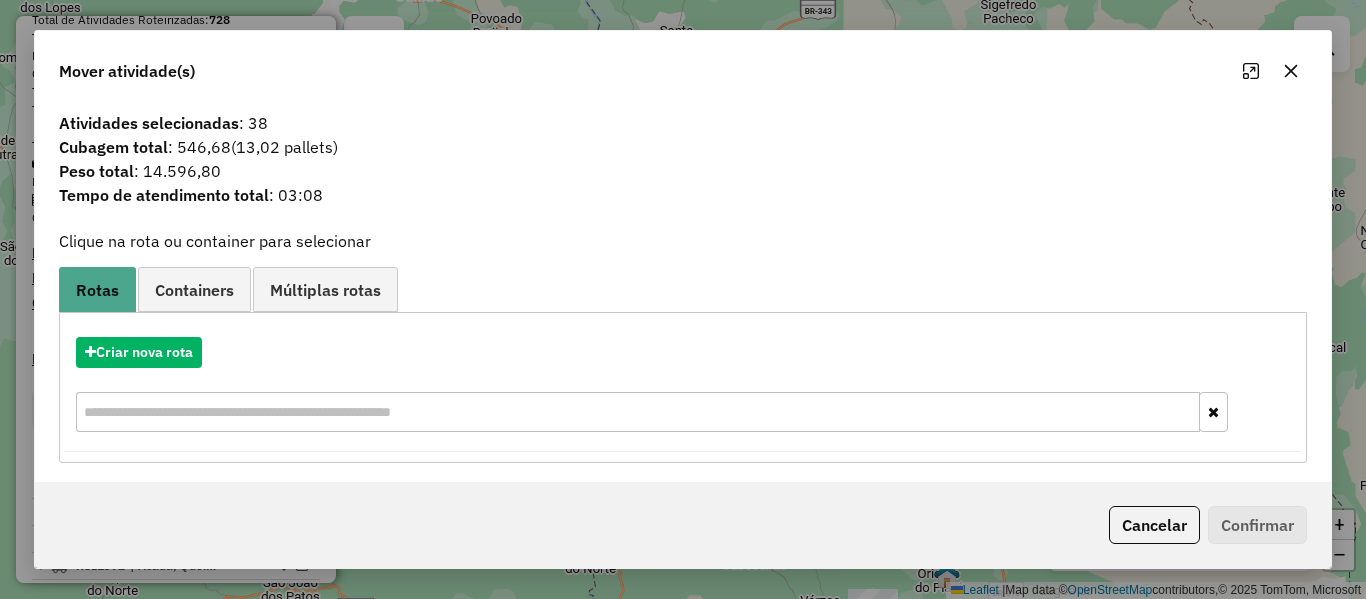 click on "Cancelar   Confirmar" 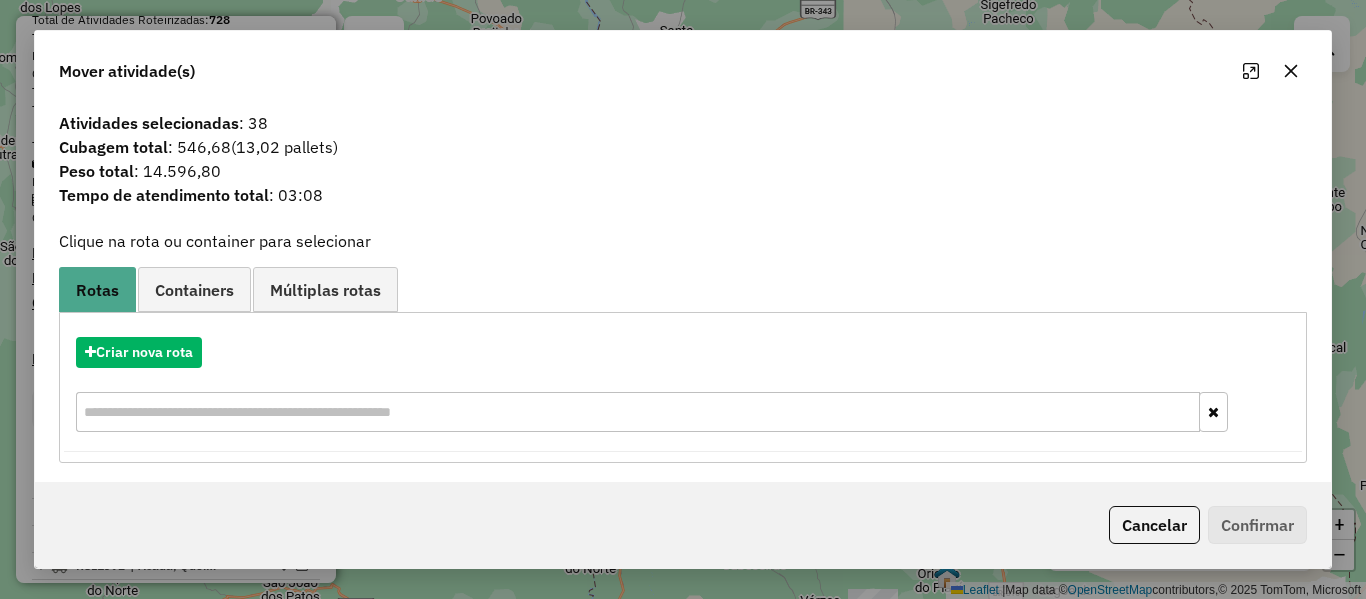 drag, startPoint x: 1170, startPoint y: 515, endPoint x: 984, endPoint y: 496, distance: 186.96791 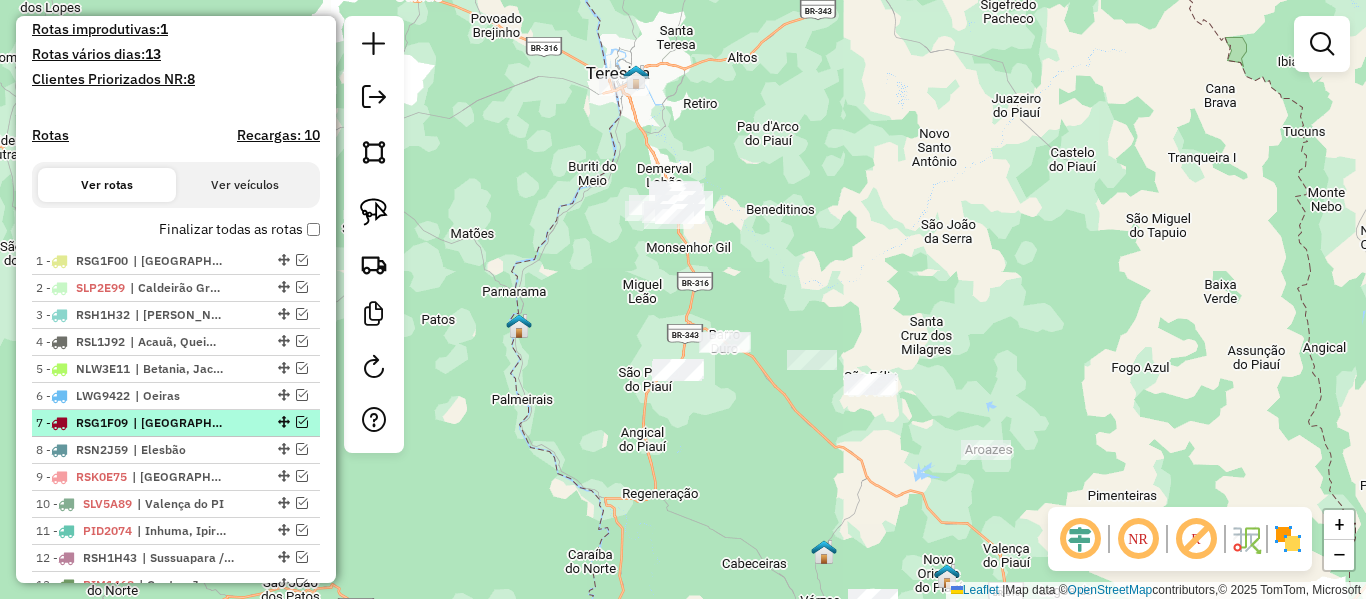 scroll, scrollTop: 600, scrollLeft: 0, axis: vertical 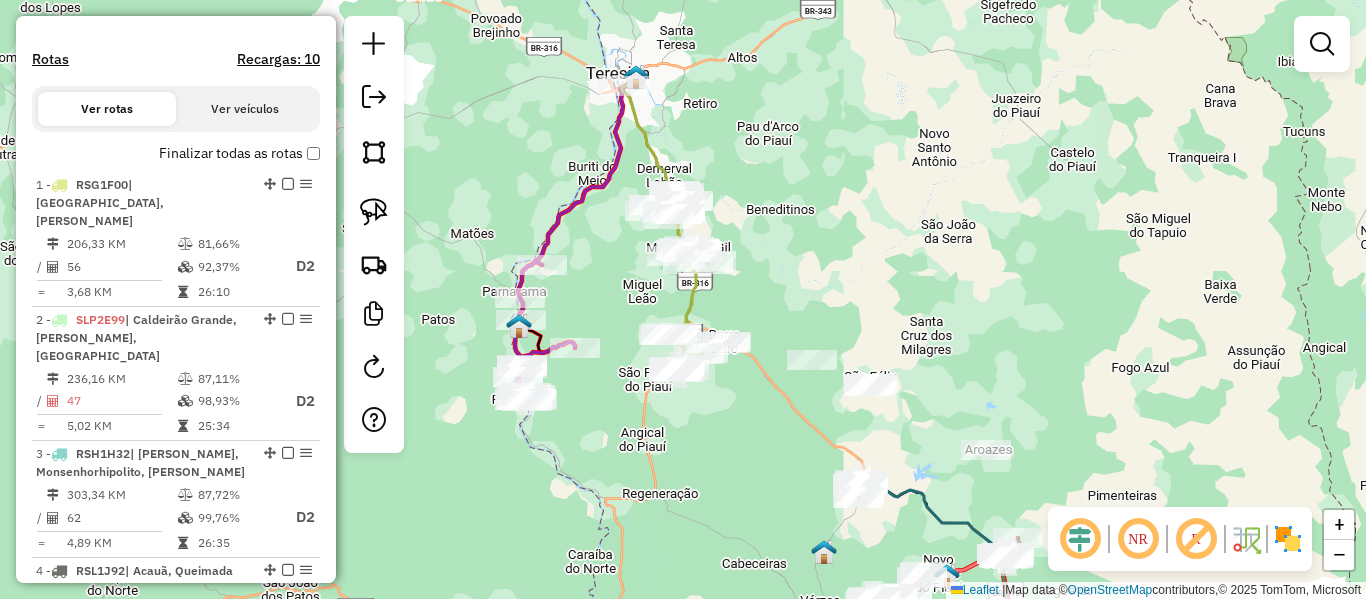 drag, startPoint x: 595, startPoint y: 296, endPoint x: 628, endPoint y: 303, distance: 33.734257 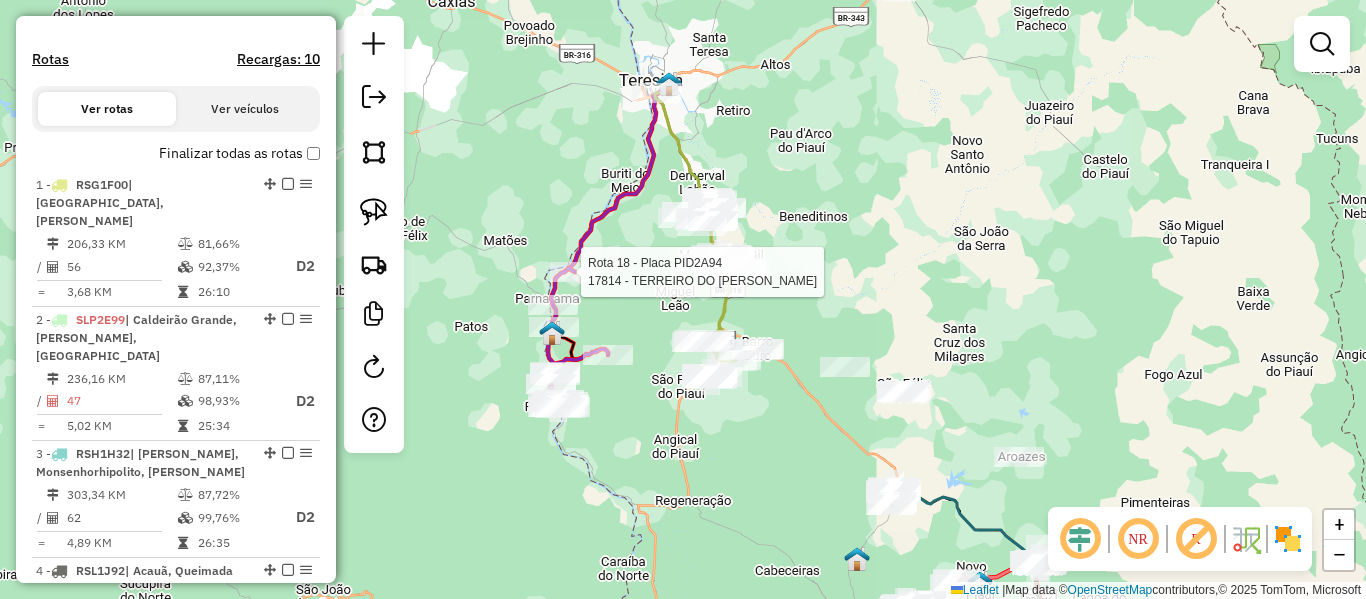drag, startPoint x: 609, startPoint y: 280, endPoint x: 551, endPoint y: 250, distance: 65.29931 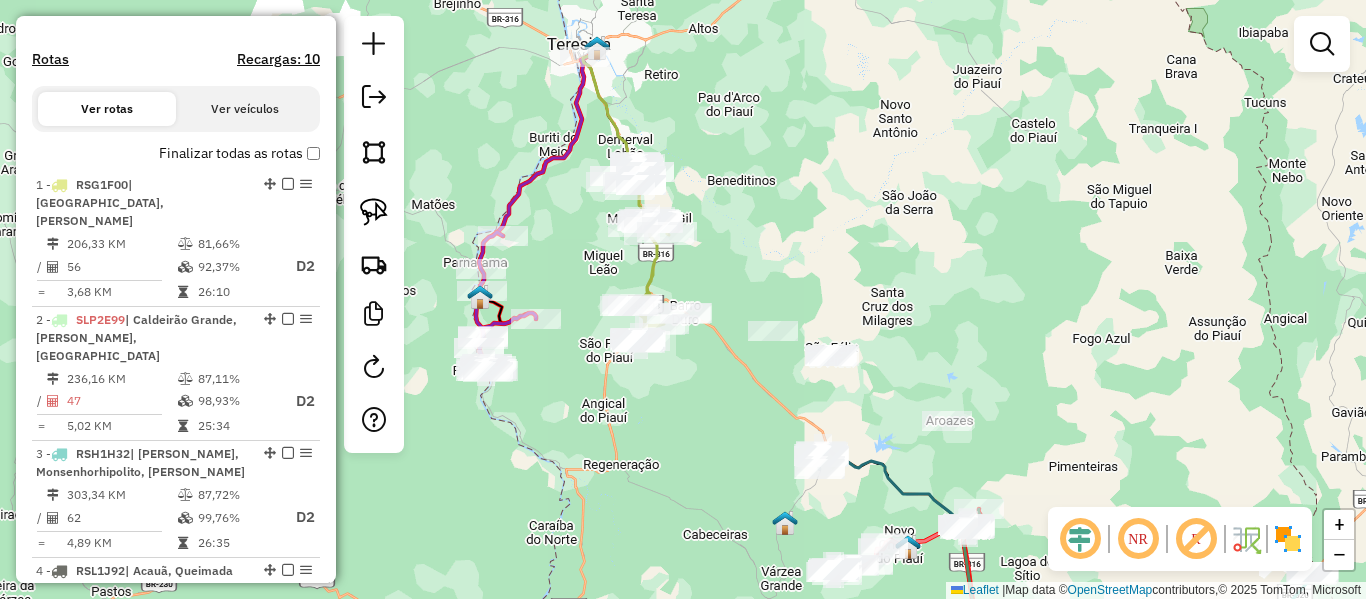 click on "Janela de atendimento Grade de atendimento Capacidade Transportadoras Veículos Cliente Pedidos  Rotas Selecione os dias de semana para filtrar as janelas de atendimento  Seg   Ter   Qua   Qui   Sex   Sáb   Dom  Informe o período da janela de atendimento: De: Até:  Filtrar exatamente a janela do cliente  Considerar janela de atendimento padrão  Selecione os dias de semana para filtrar as grades de atendimento  Seg   Ter   Qua   Qui   Sex   Sáb   Dom   Considerar clientes sem dia de atendimento cadastrado  Clientes fora do dia de atendimento selecionado Filtrar as atividades entre os valores definidos abaixo:  Peso mínimo:   Peso máximo:   Cubagem mínima:   Cubagem máxima:   De:   Até:  Filtrar as atividades entre o tempo de atendimento definido abaixo:  De:   Até:   Considerar capacidade total dos clientes não roteirizados Transportadora: Selecione um ou mais itens Tipo de veículo: Selecione um ou mais itens Veículo: Selecione um ou mais itens Motorista: Selecione um ou mais itens Nome: Rótulo:" 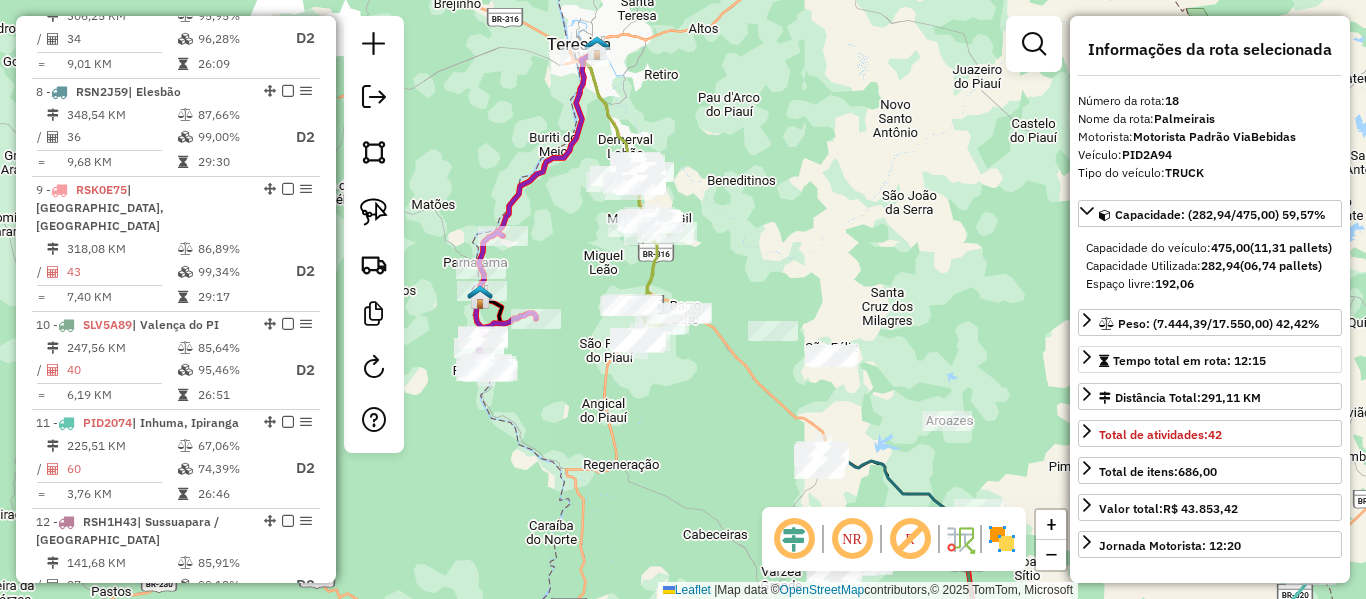 scroll, scrollTop: 2660, scrollLeft: 0, axis: vertical 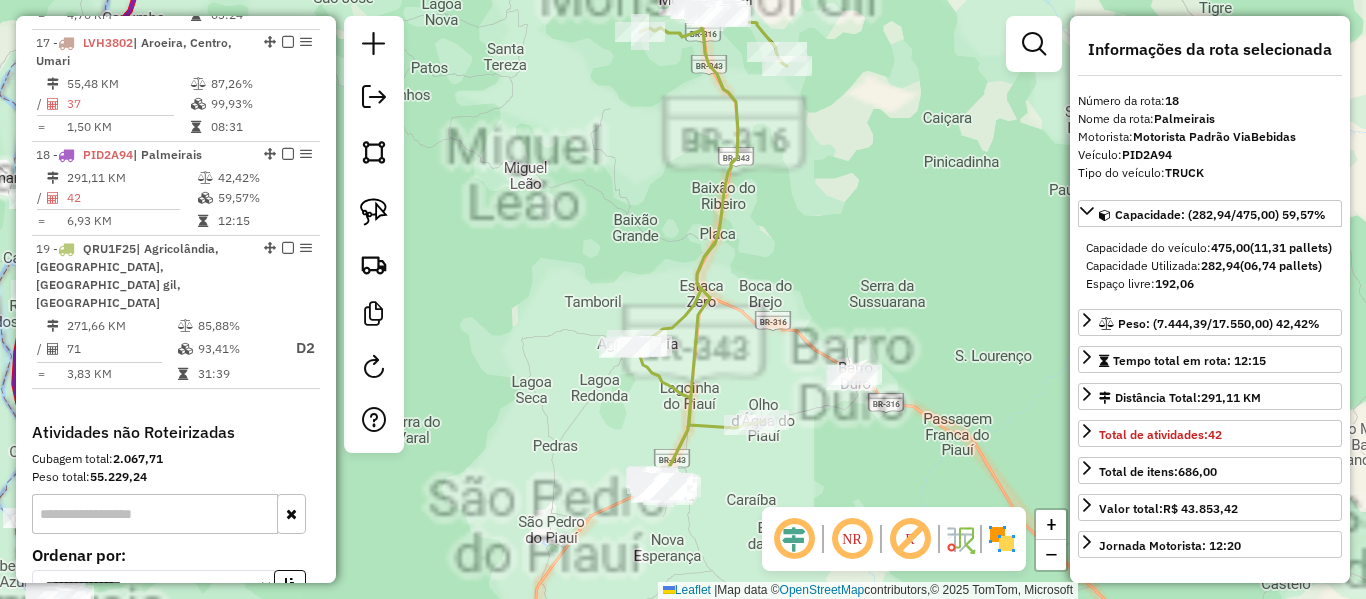 click 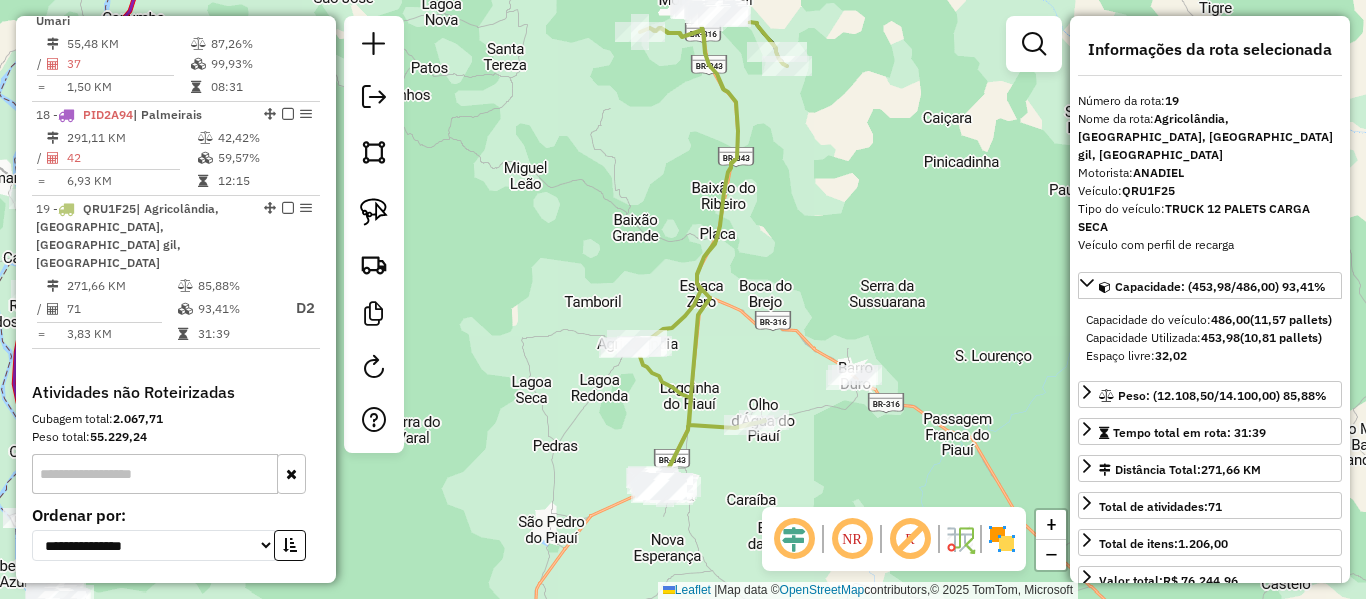 scroll, scrollTop: 2716, scrollLeft: 0, axis: vertical 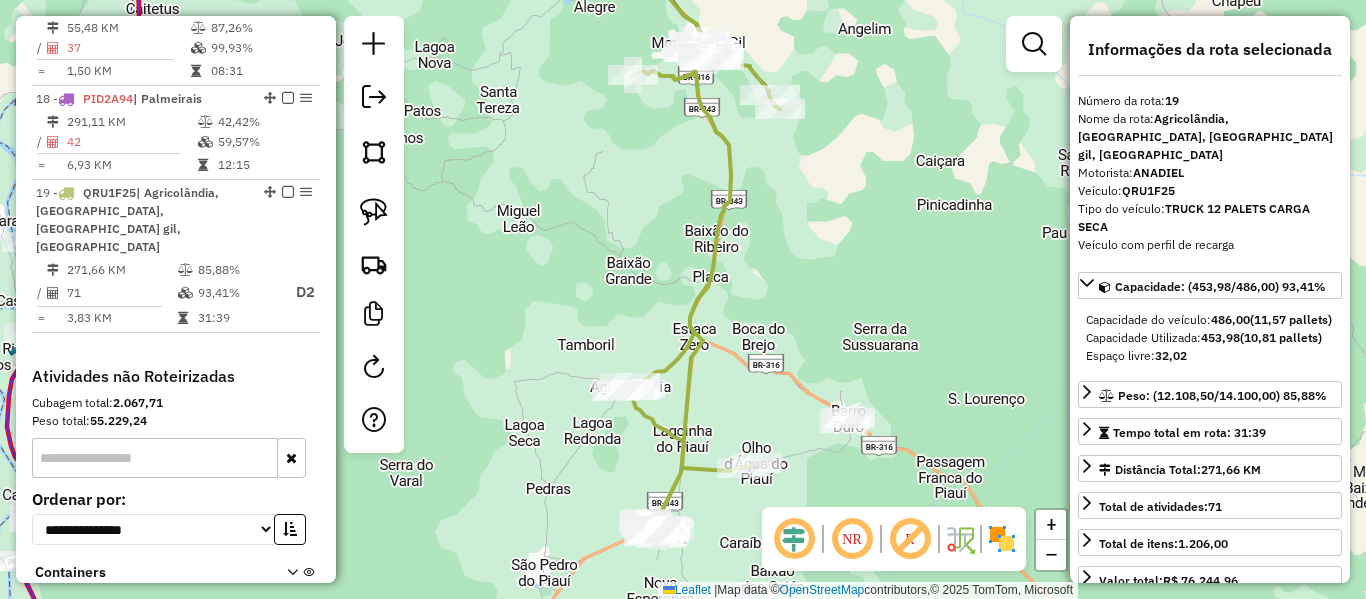 drag, startPoint x: 658, startPoint y: 262, endPoint x: 661, endPoint y: 280, distance: 18.248287 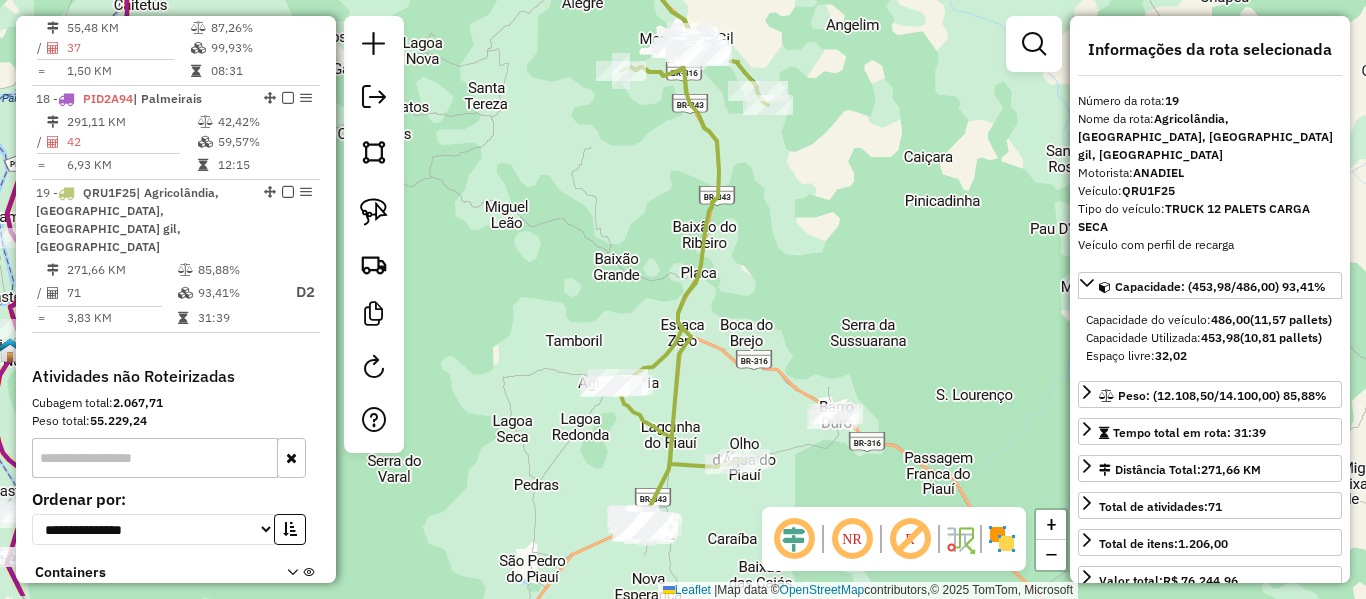drag, startPoint x: 672, startPoint y: 404, endPoint x: 654, endPoint y: 313, distance: 92.76314 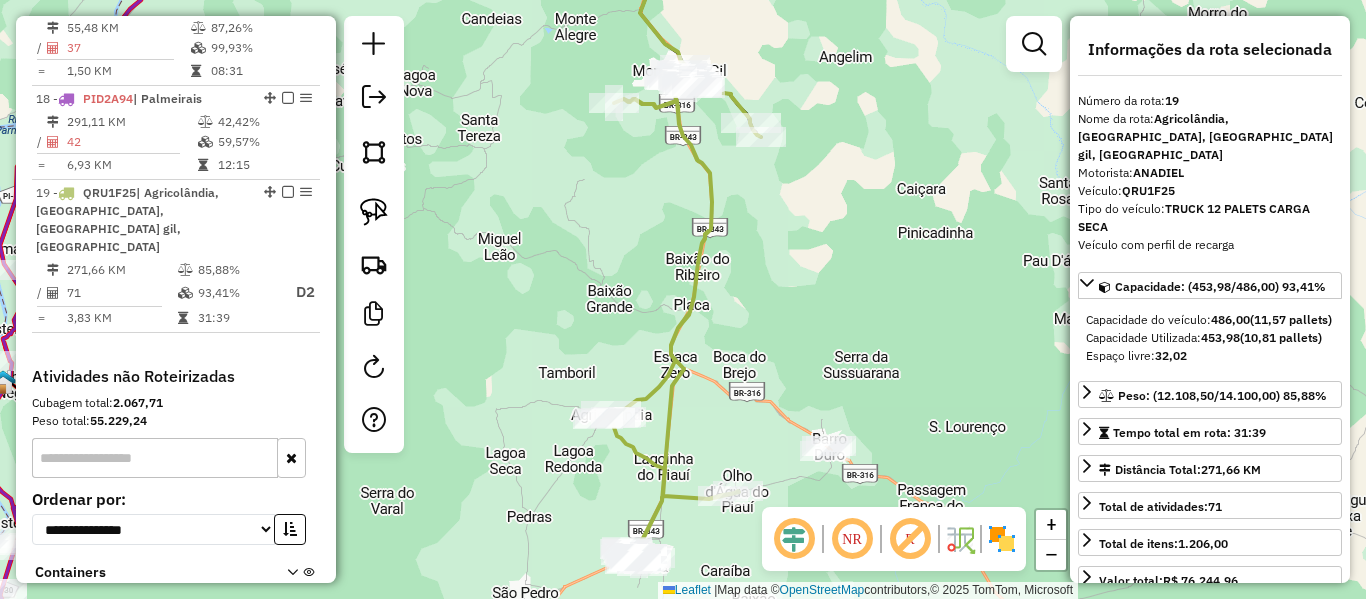 drag, startPoint x: 662, startPoint y: 289, endPoint x: 654, endPoint y: 418, distance: 129.24782 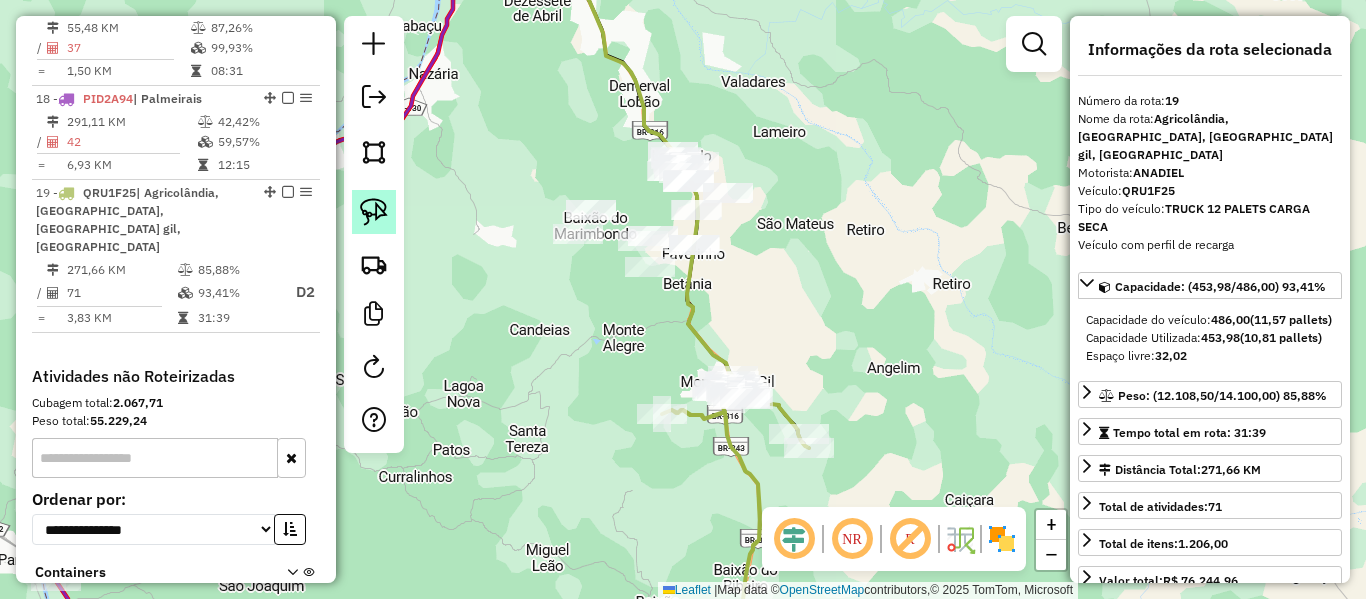 click 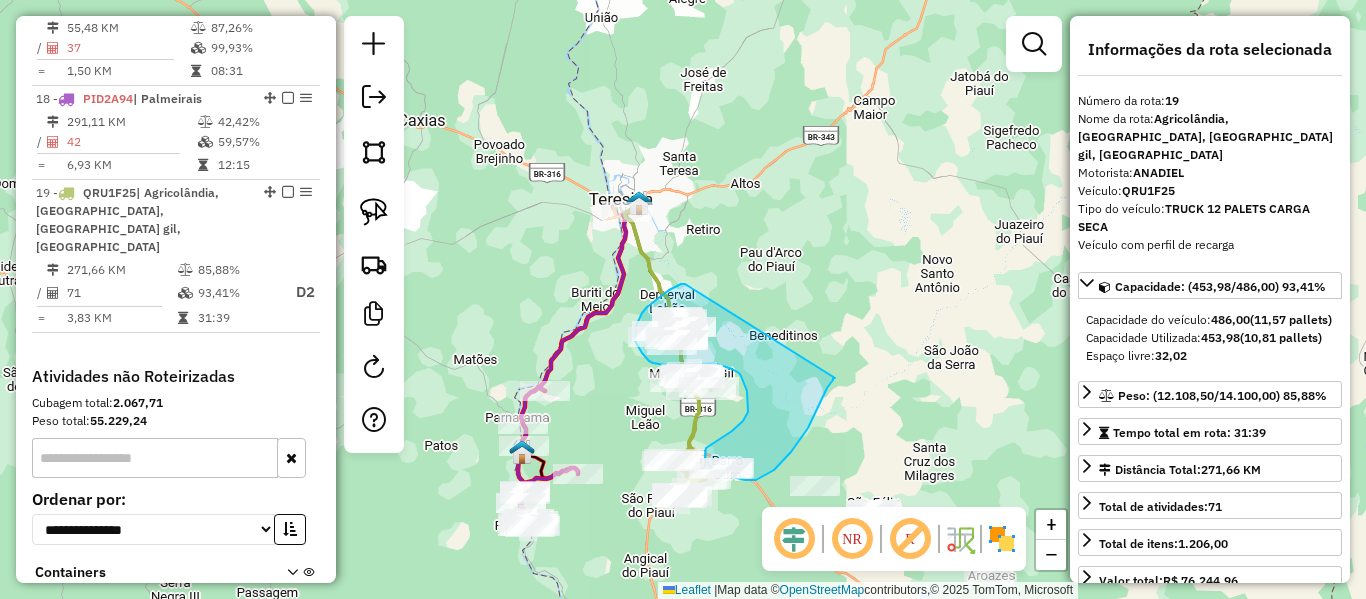 drag, startPoint x: 620, startPoint y: 147, endPoint x: 838, endPoint y: 378, distance: 317.624 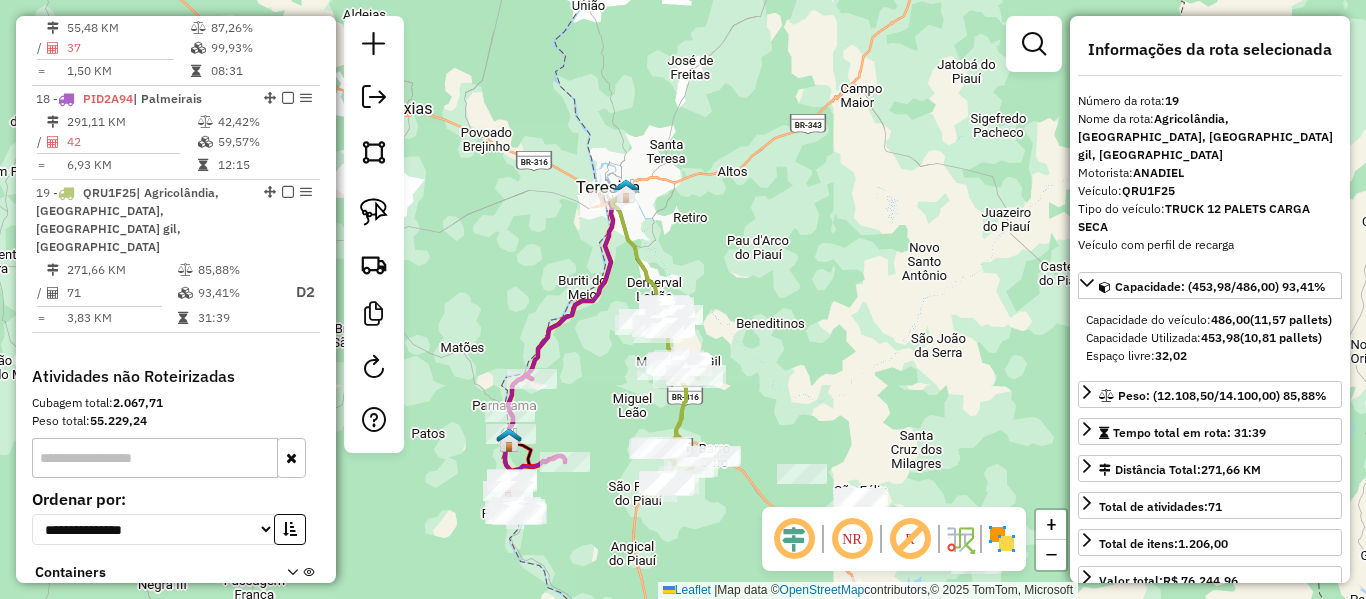 drag, startPoint x: 617, startPoint y: 407, endPoint x: 610, endPoint y: 394, distance: 14.764823 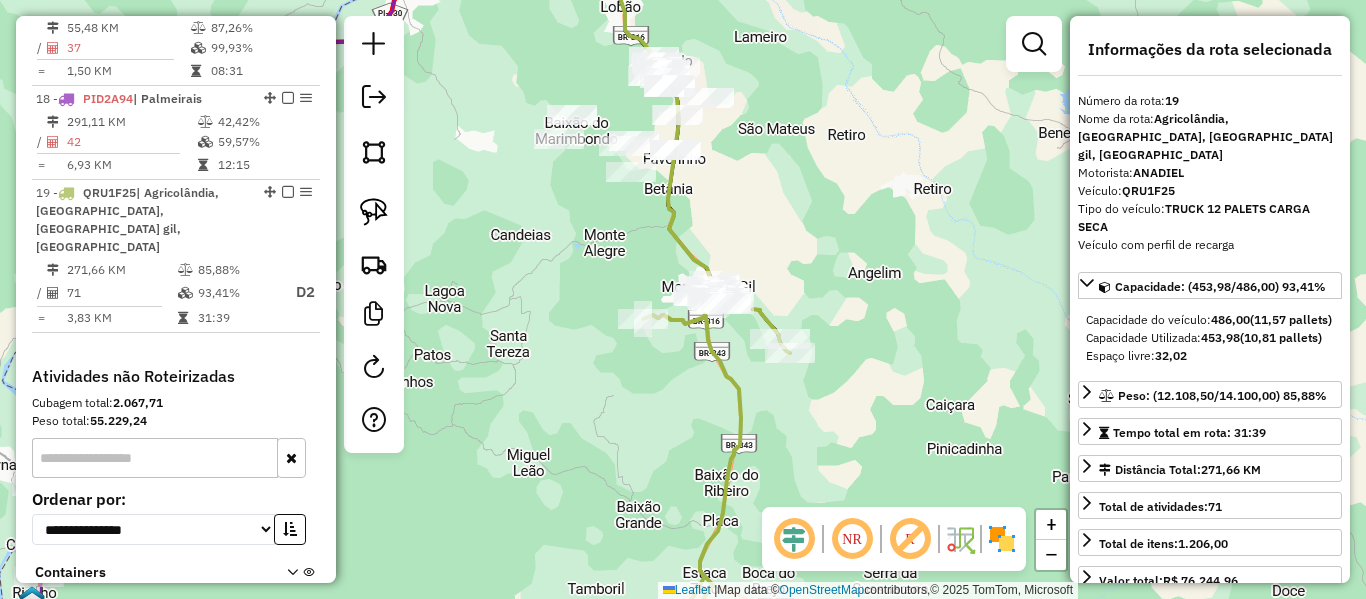 drag, startPoint x: 683, startPoint y: 426, endPoint x: 722, endPoint y: 391, distance: 52.40229 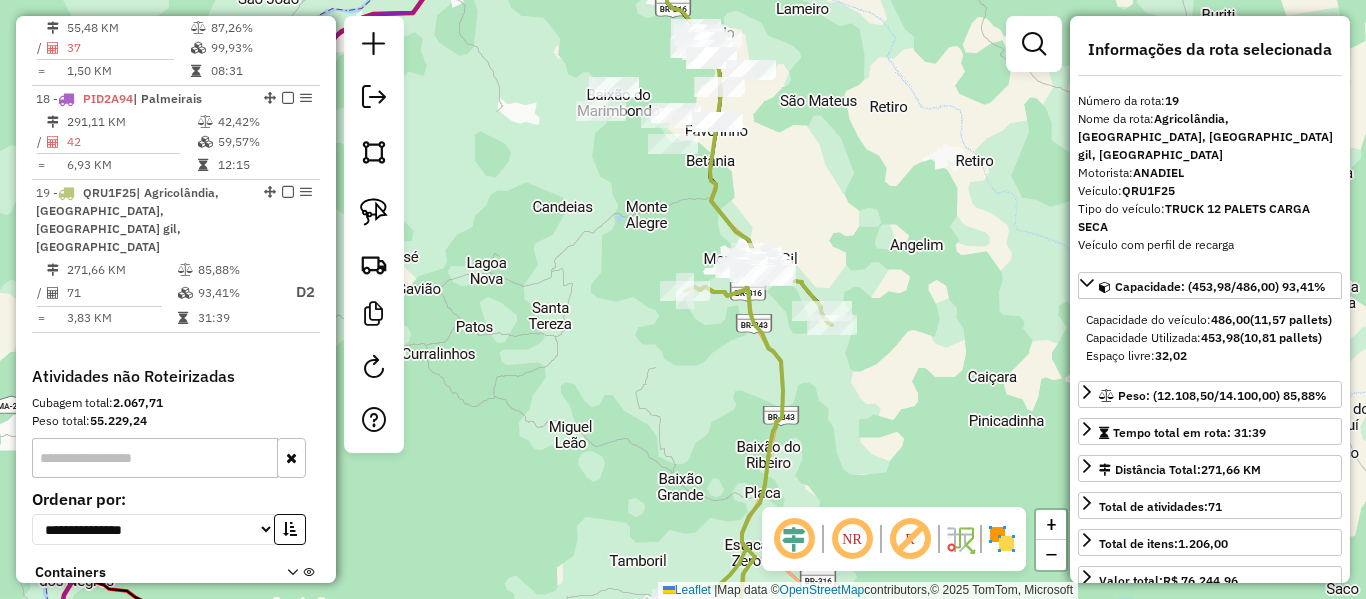 click on "Janela de atendimento Grade de atendimento Capacidade Transportadoras Veículos Cliente Pedidos  Rotas Selecione os dias de semana para filtrar as janelas de atendimento  Seg   Ter   Qua   Qui   Sex   Sáb   Dom  Informe o período da janela de atendimento: De: Até:  Filtrar exatamente a janela do cliente  Considerar janela de atendimento padrão  Selecione os dias de semana para filtrar as grades de atendimento  Seg   Ter   Qua   Qui   Sex   Sáb   Dom   Considerar clientes sem dia de atendimento cadastrado  Clientes fora do dia de atendimento selecionado Filtrar as atividades entre os valores definidos abaixo:  Peso mínimo:   Peso máximo:   Cubagem mínima:   Cubagem máxima:   De:   Até:  Filtrar as atividades entre o tempo de atendimento definido abaixo:  De:   Até:   Considerar capacidade total dos clientes não roteirizados Transportadora: Selecione um ou mais itens Tipo de veículo: Selecione um ou mais itens Veículo: Selecione um ou mais itens Motorista: Selecione um ou mais itens Nome: Rótulo:" 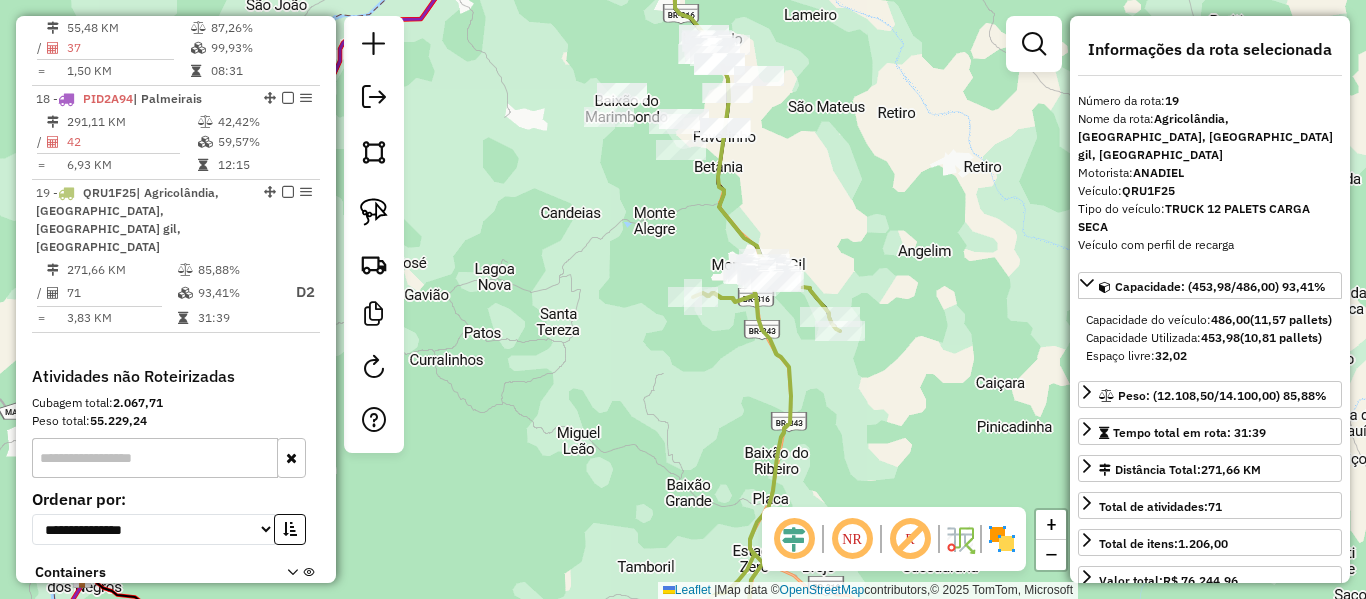 click 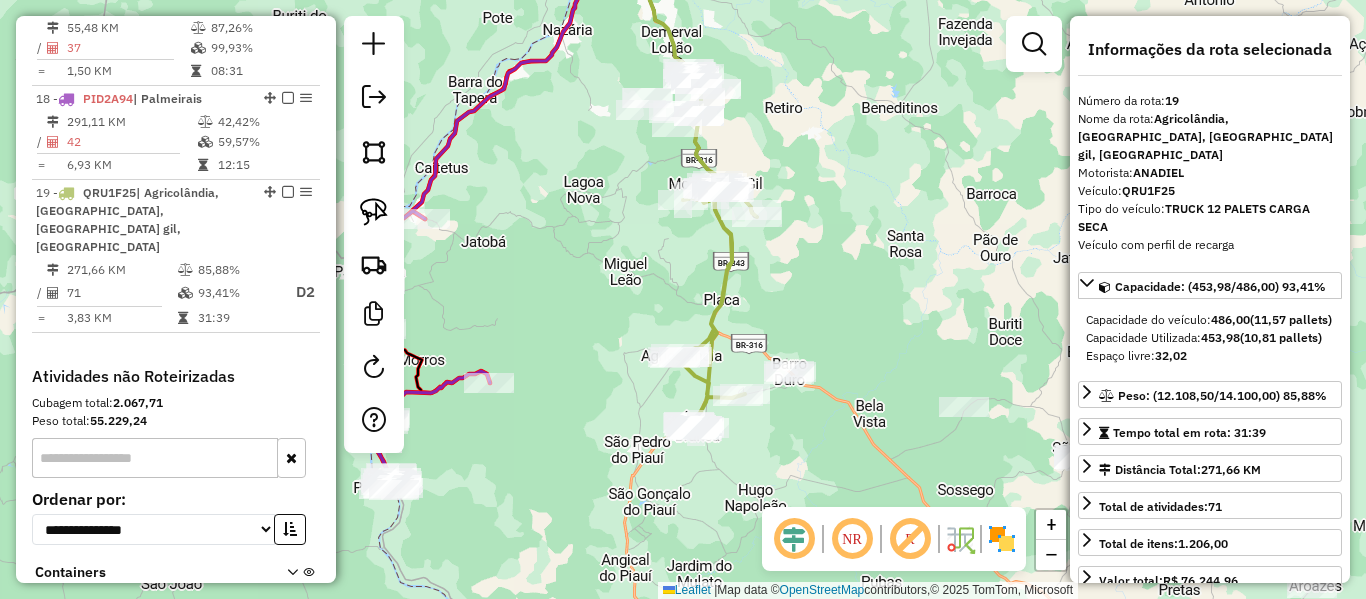 click 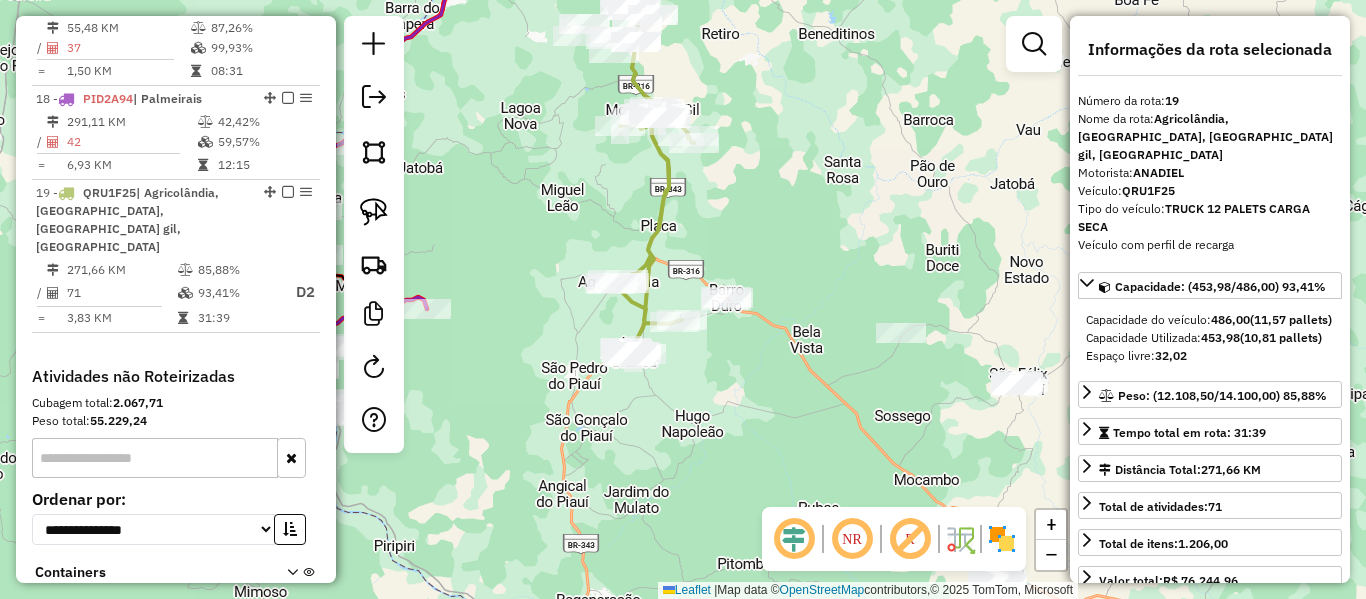 drag, startPoint x: 712, startPoint y: 280, endPoint x: 662, endPoint y: 232, distance: 69.31089 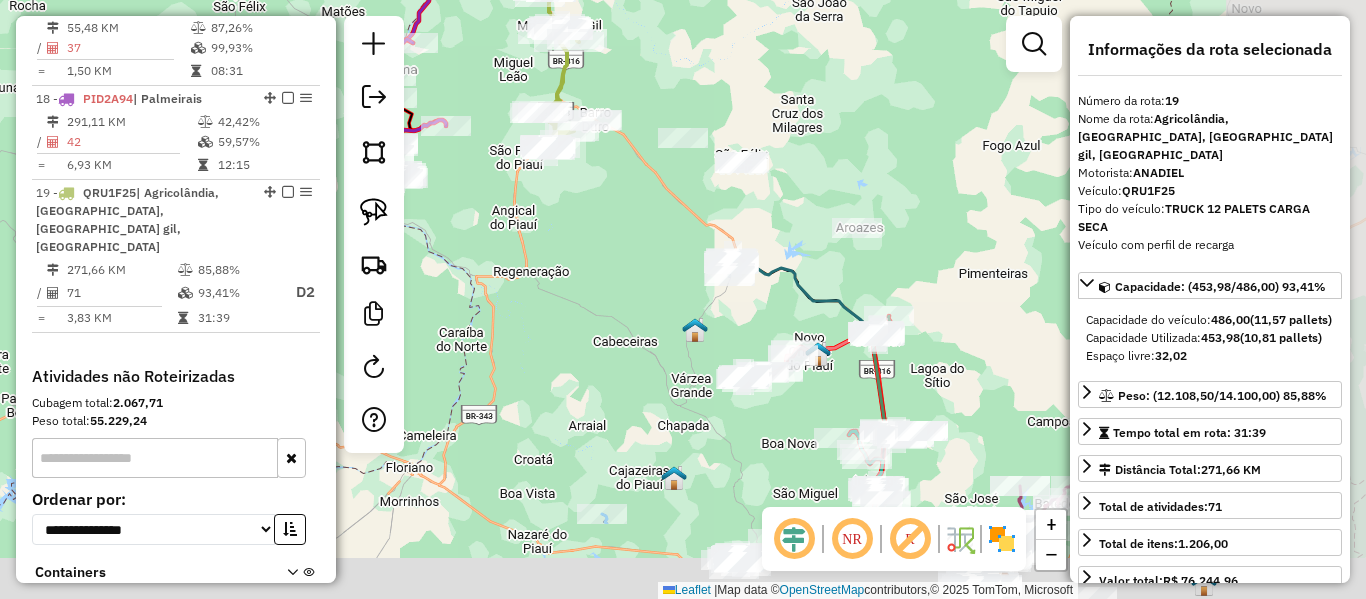 drag, startPoint x: 641, startPoint y: 428, endPoint x: 530, endPoint y: 314, distance: 159.11317 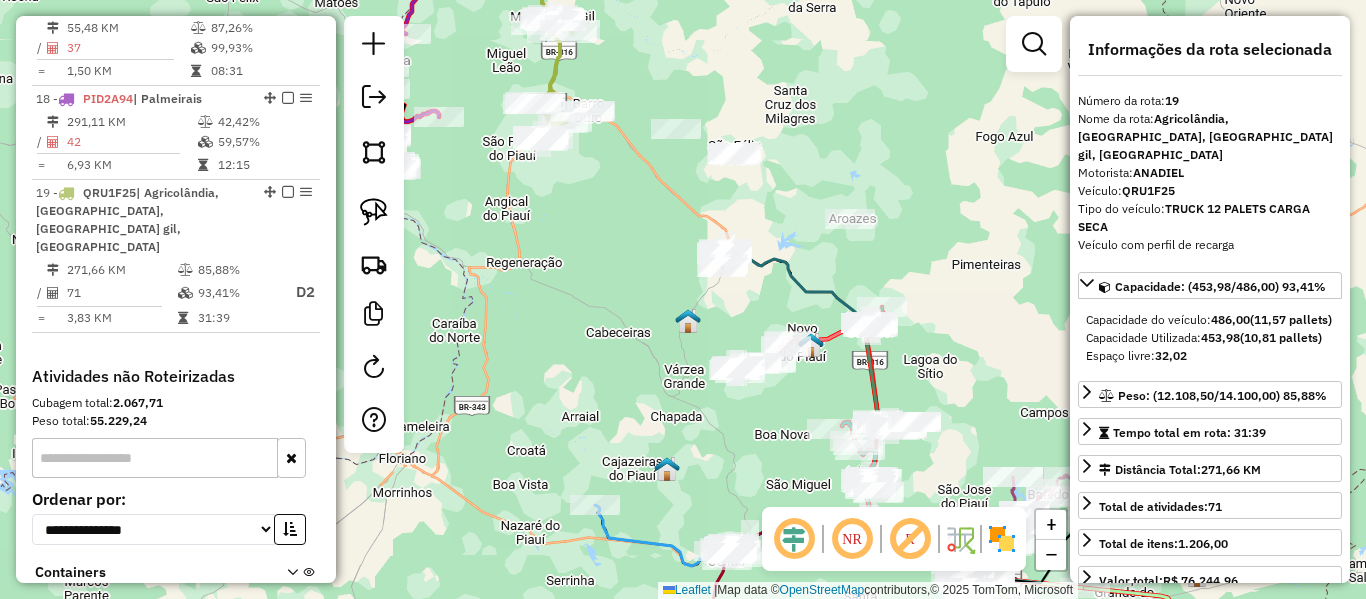 drag, startPoint x: 583, startPoint y: 364, endPoint x: 509, endPoint y: 263, distance: 125.207825 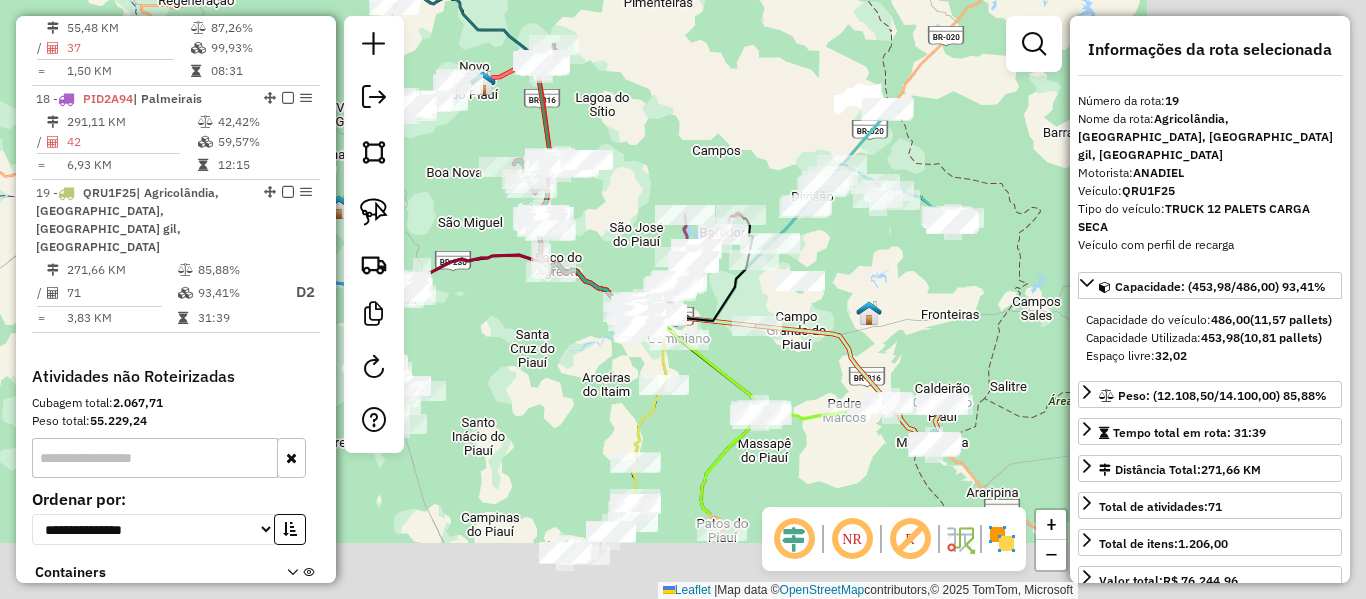 drag, startPoint x: 702, startPoint y: 455, endPoint x: 503, endPoint y: 330, distance: 235.00212 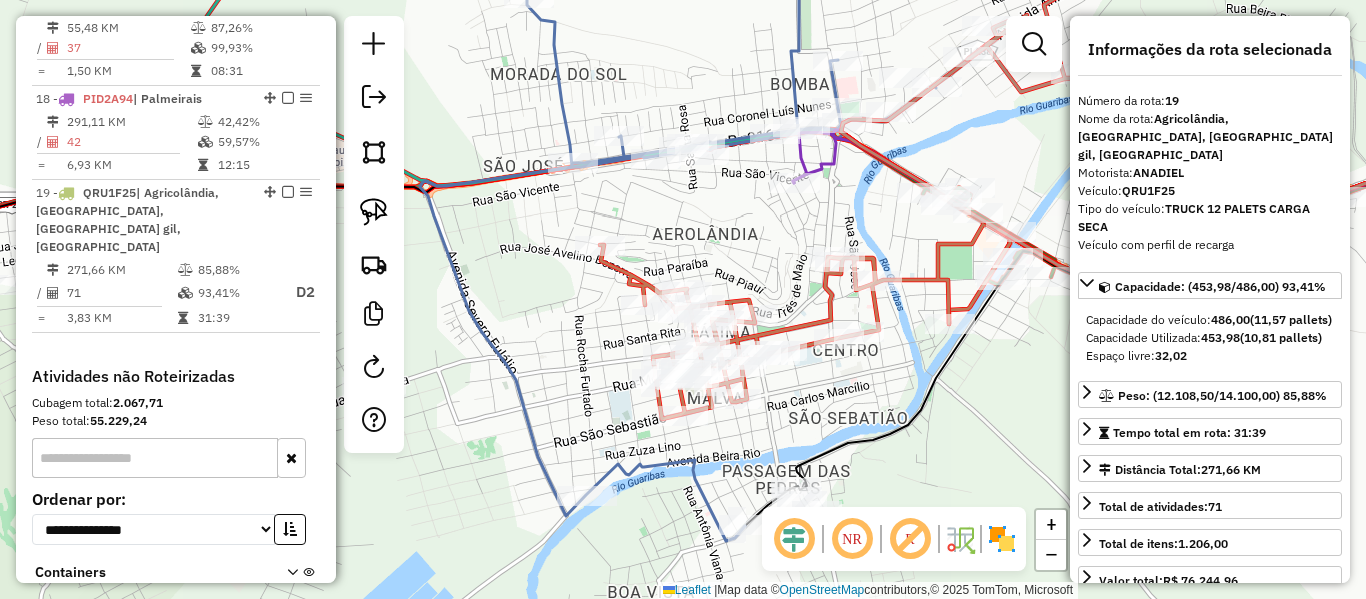 drag, startPoint x: 805, startPoint y: 428, endPoint x: 904, endPoint y: 351, distance: 125.4193 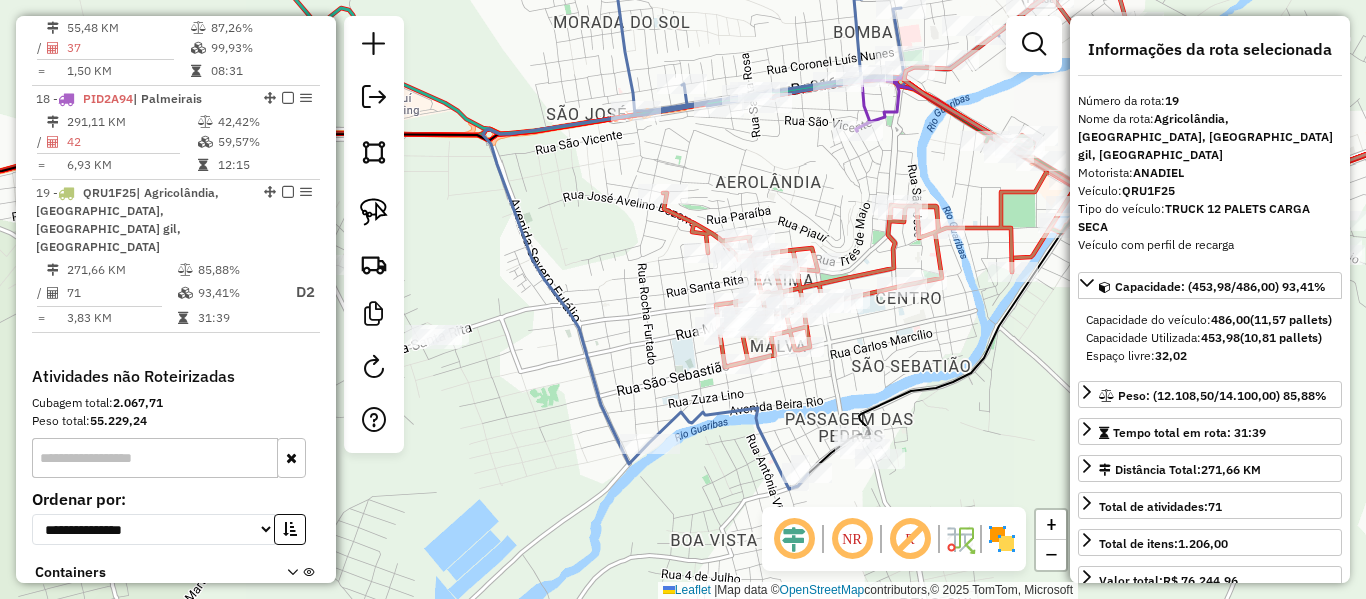 drag, startPoint x: 875, startPoint y: 329, endPoint x: 805, endPoint y: 289, distance: 80.622574 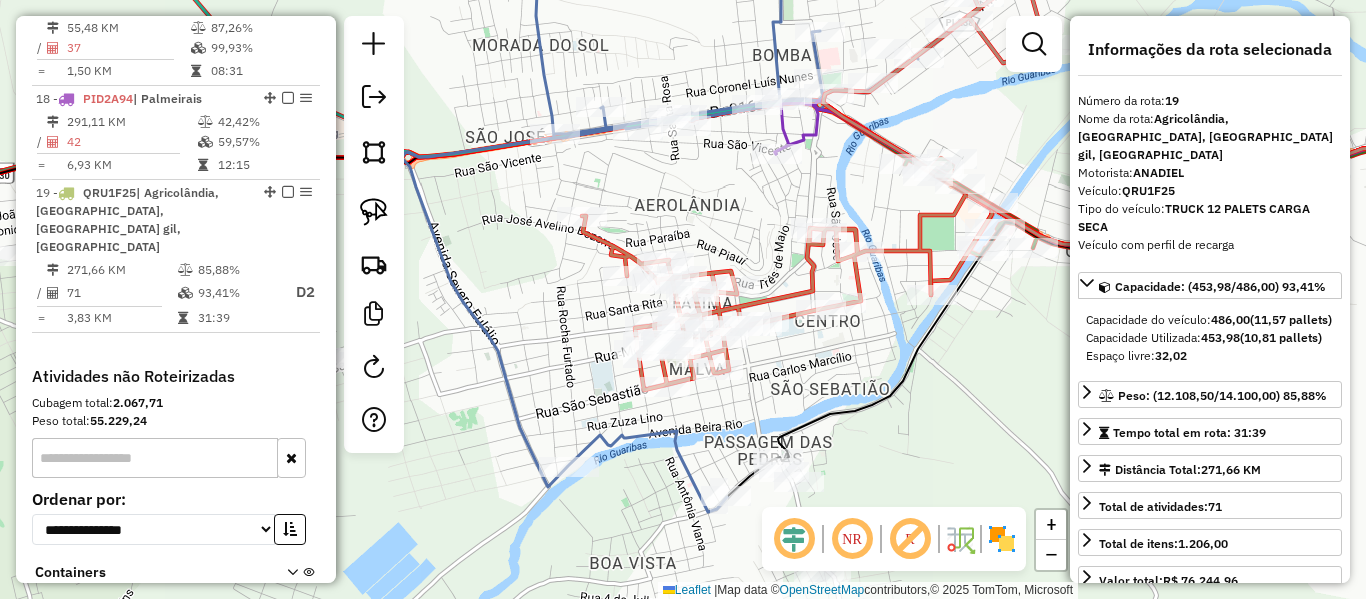 drag, startPoint x: 738, startPoint y: 238, endPoint x: 694, endPoint y: 192, distance: 63.655323 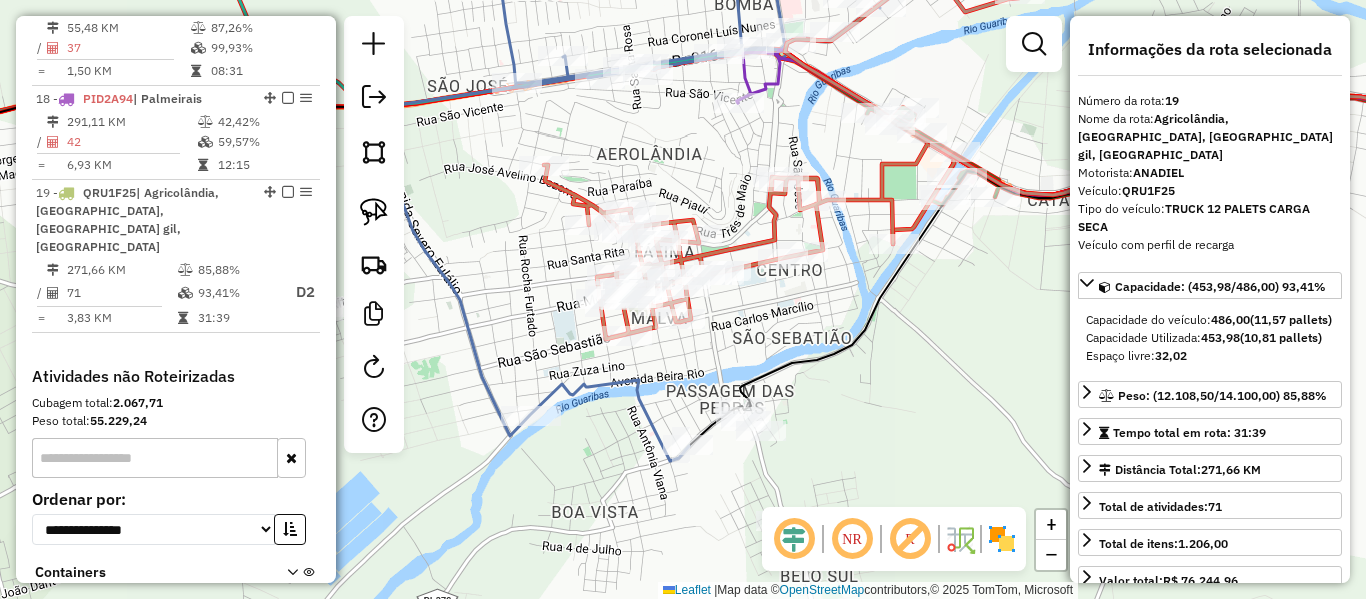 drag, startPoint x: 744, startPoint y: 346, endPoint x: 756, endPoint y: 273, distance: 73.97973 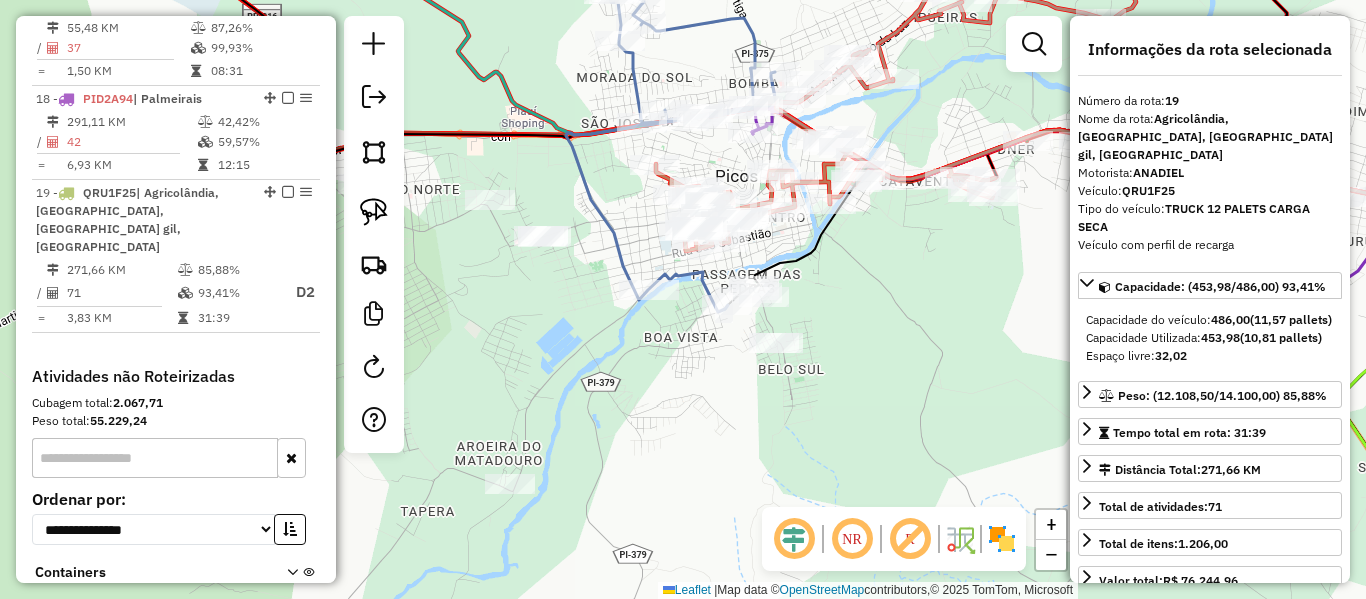 drag, startPoint x: 780, startPoint y: 301, endPoint x: 664, endPoint y: 337, distance: 121.45781 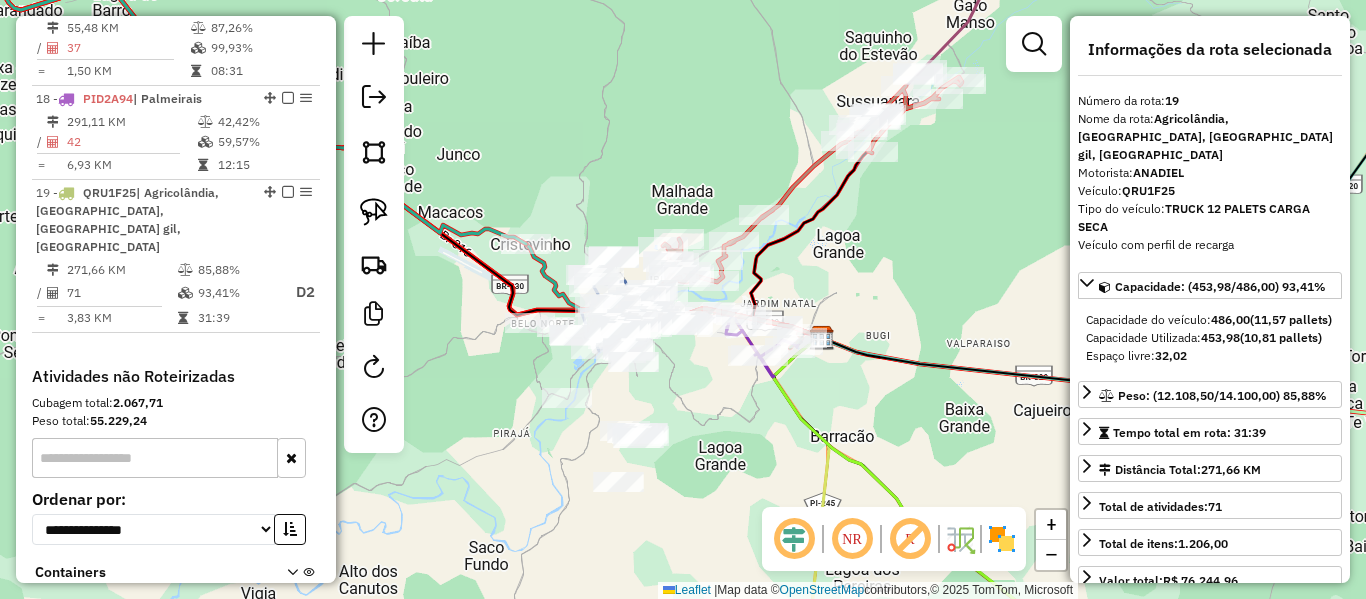 drag, startPoint x: 627, startPoint y: 146, endPoint x: 635, endPoint y: 180, distance: 34.928497 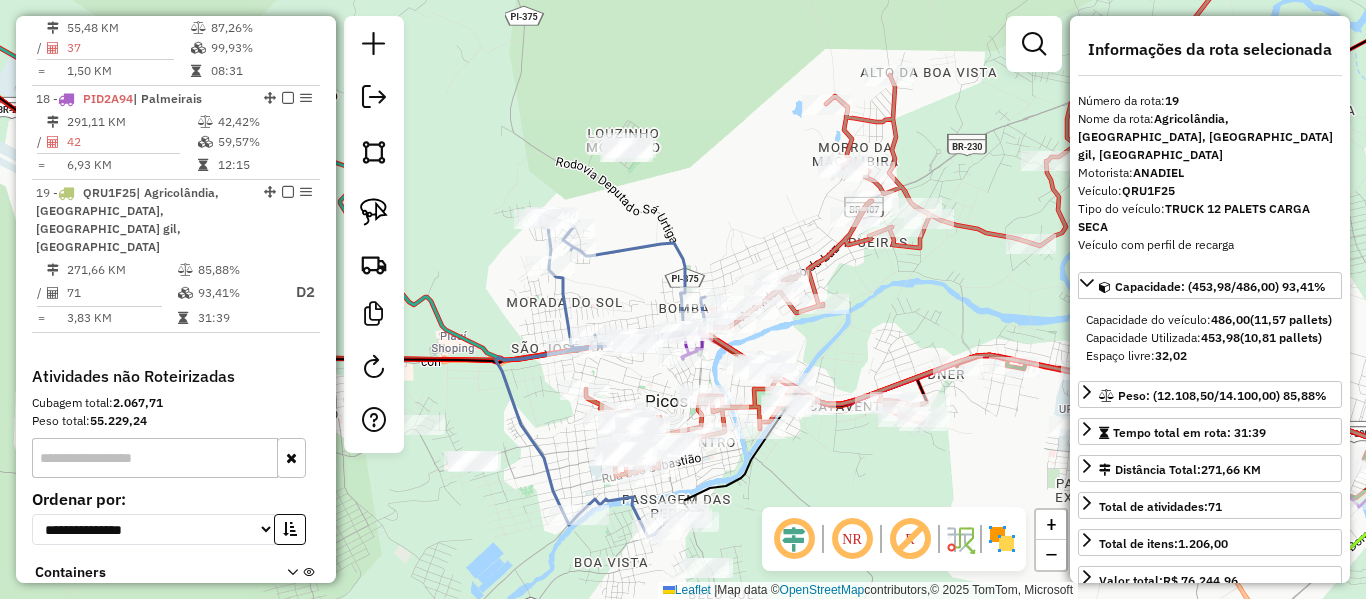 drag, startPoint x: 708, startPoint y: 180, endPoint x: 564, endPoint y: 37, distance: 202.94087 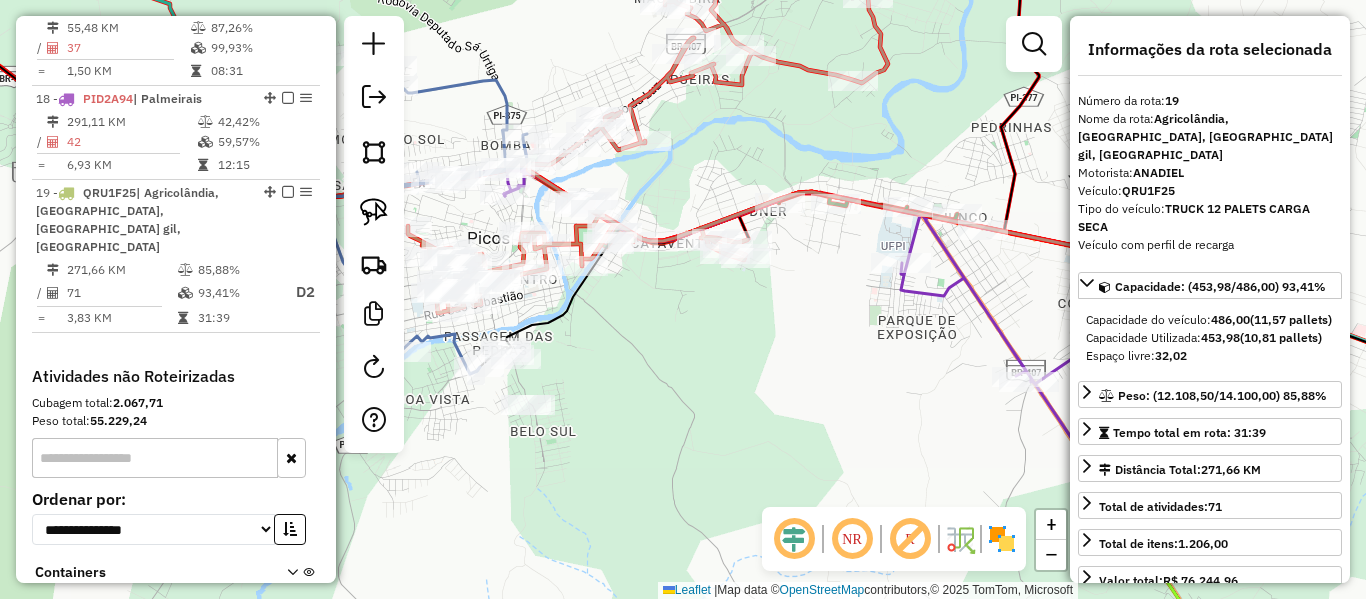 click 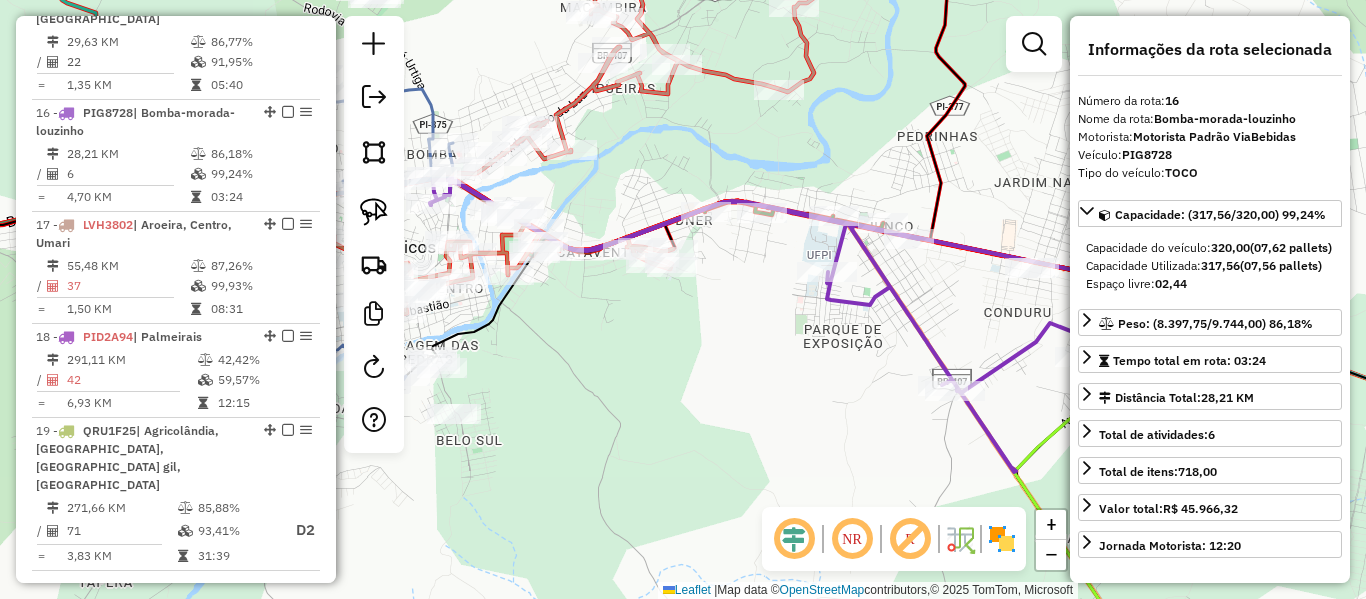 scroll, scrollTop: 2436, scrollLeft: 0, axis: vertical 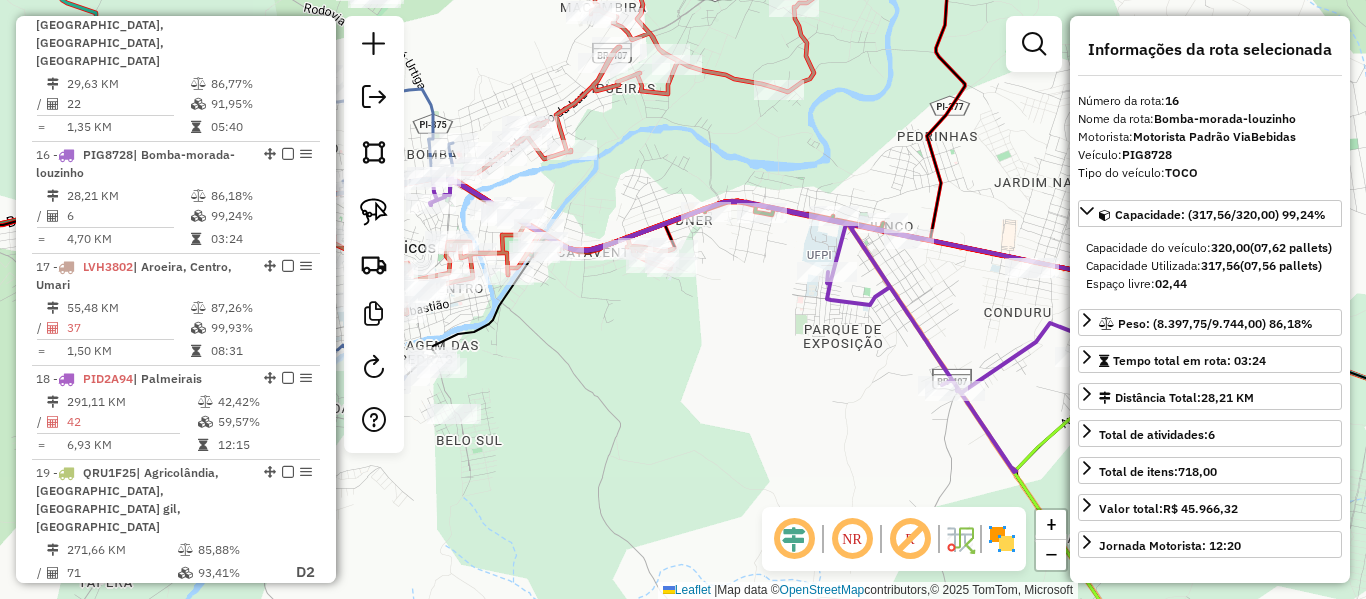 drag, startPoint x: 816, startPoint y: 368, endPoint x: 757, endPoint y: 361, distance: 59.413803 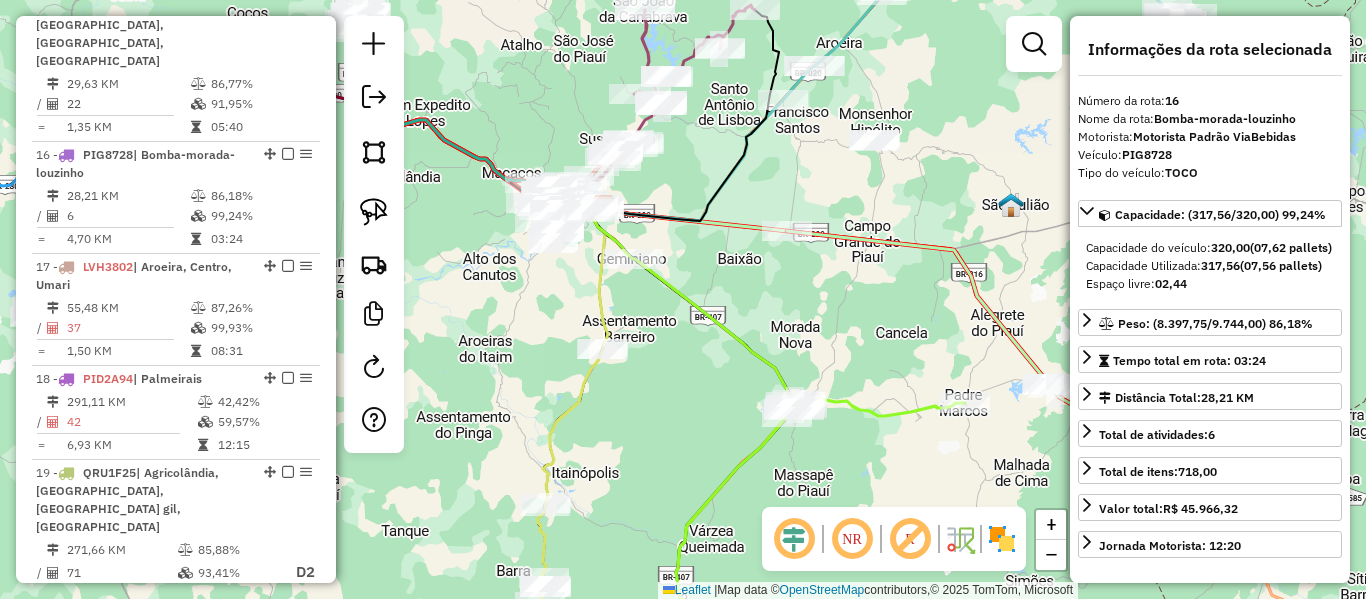 click on "Janela de atendimento Grade de atendimento Capacidade Transportadoras Veículos Cliente Pedidos  Rotas Selecione os dias de semana para filtrar as janelas de atendimento  Seg   Ter   Qua   Qui   Sex   Sáb   Dom  Informe o período da janela de atendimento: De: Até:  Filtrar exatamente a janela do cliente  Considerar janela de atendimento padrão  Selecione os dias de semana para filtrar as grades de atendimento  Seg   Ter   Qua   Qui   Sex   Sáb   Dom   Considerar clientes sem dia de atendimento cadastrado  Clientes fora do dia de atendimento selecionado Filtrar as atividades entre os valores definidos abaixo:  Peso mínimo:   Peso máximo:   Cubagem mínima:   Cubagem máxima:   De:   Até:  Filtrar as atividades entre o tempo de atendimento definido abaixo:  De:   Até:   Considerar capacidade total dos clientes não roteirizados Transportadora: Selecione um ou mais itens Tipo de veículo: Selecione um ou mais itens Veículo: Selecione um ou mais itens Motorista: Selecione um ou mais itens Nome: Rótulo:" 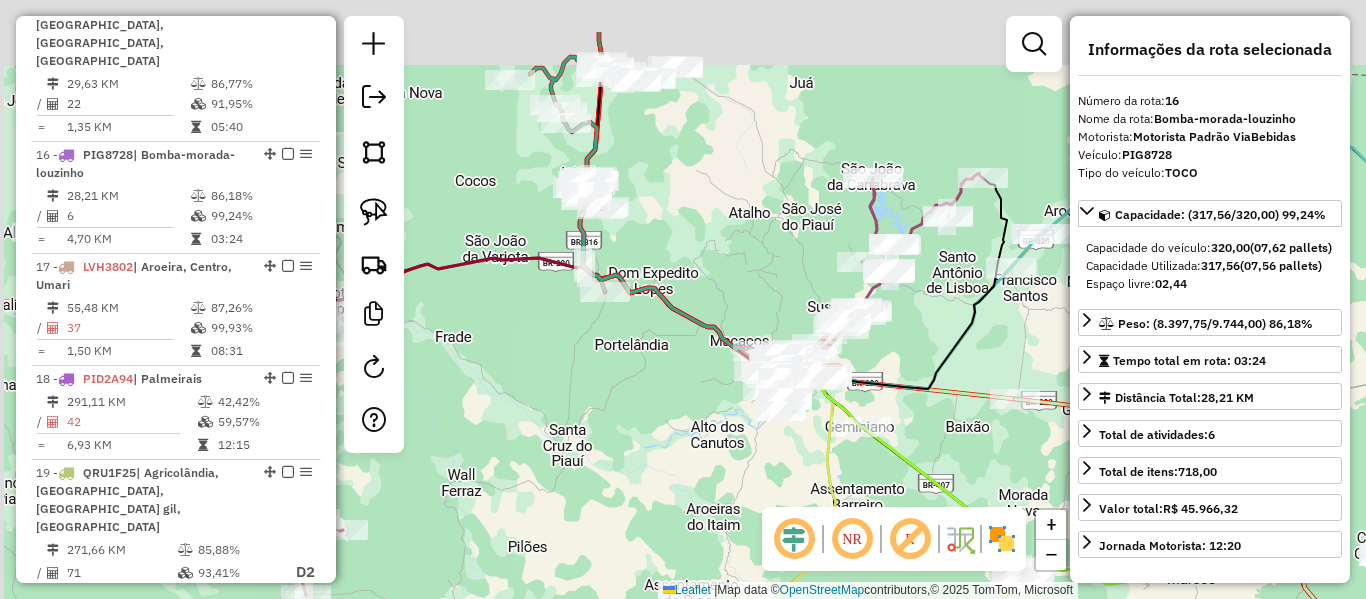 drag, startPoint x: 571, startPoint y: 199, endPoint x: 634, endPoint y: 272, distance: 96.42614 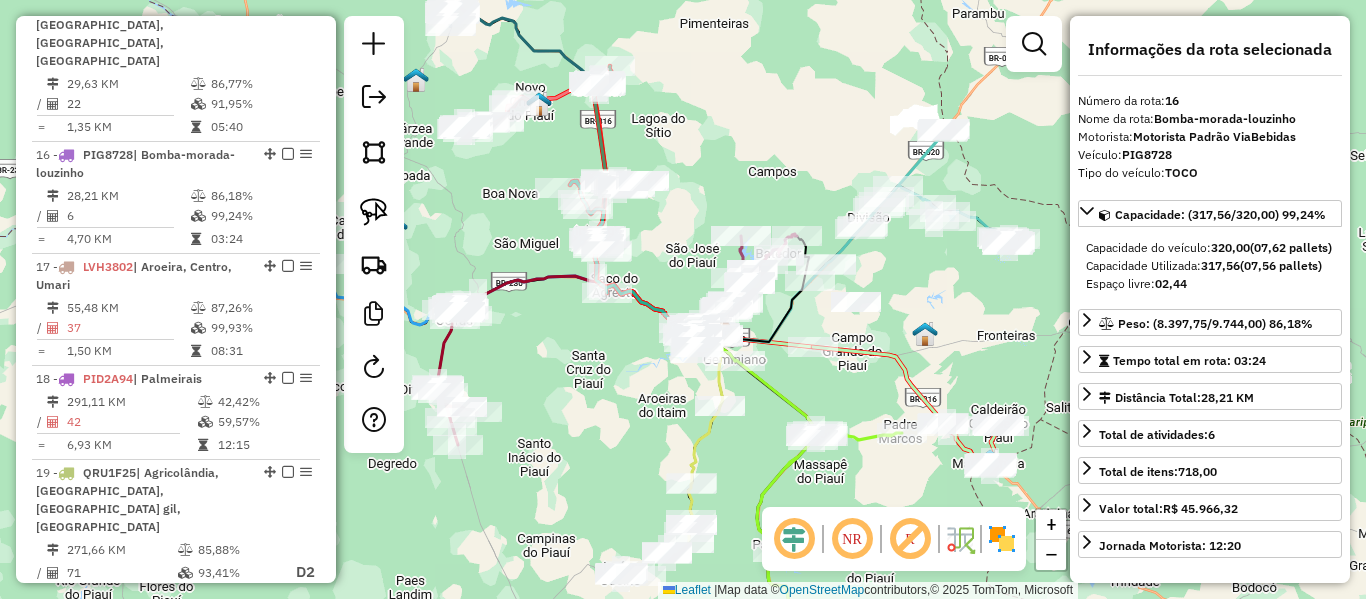drag, startPoint x: 684, startPoint y: 92, endPoint x: 776, endPoint y: 247, distance: 180.24706 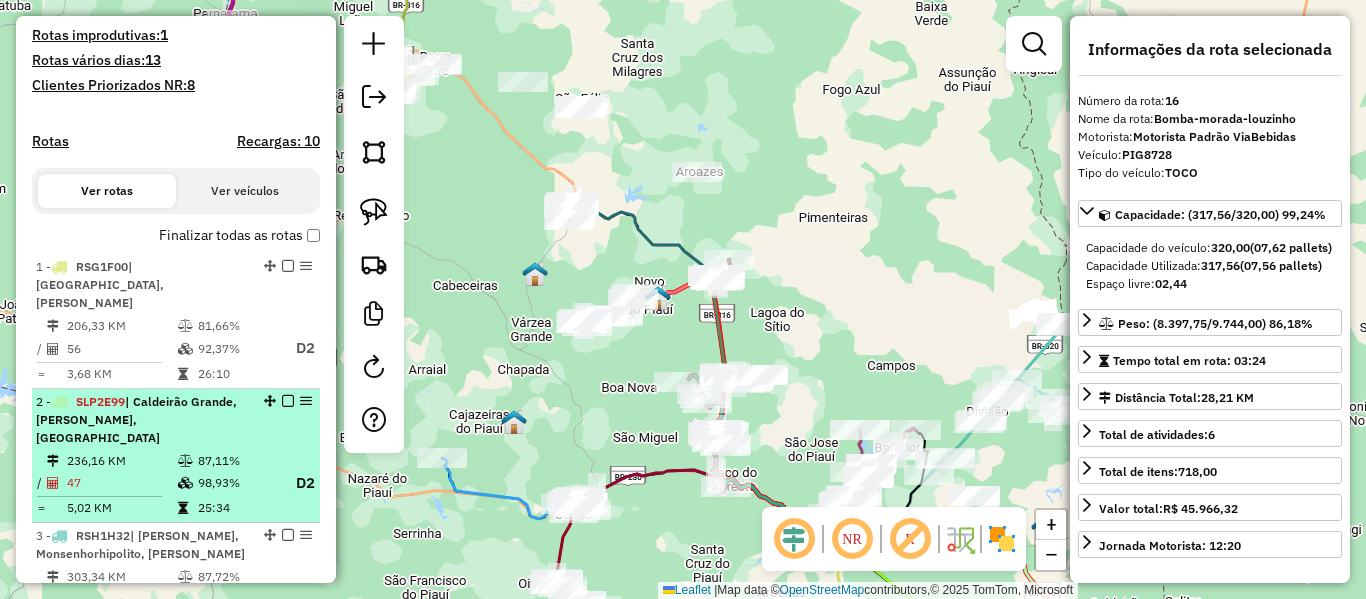 scroll, scrollTop: 636, scrollLeft: 0, axis: vertical 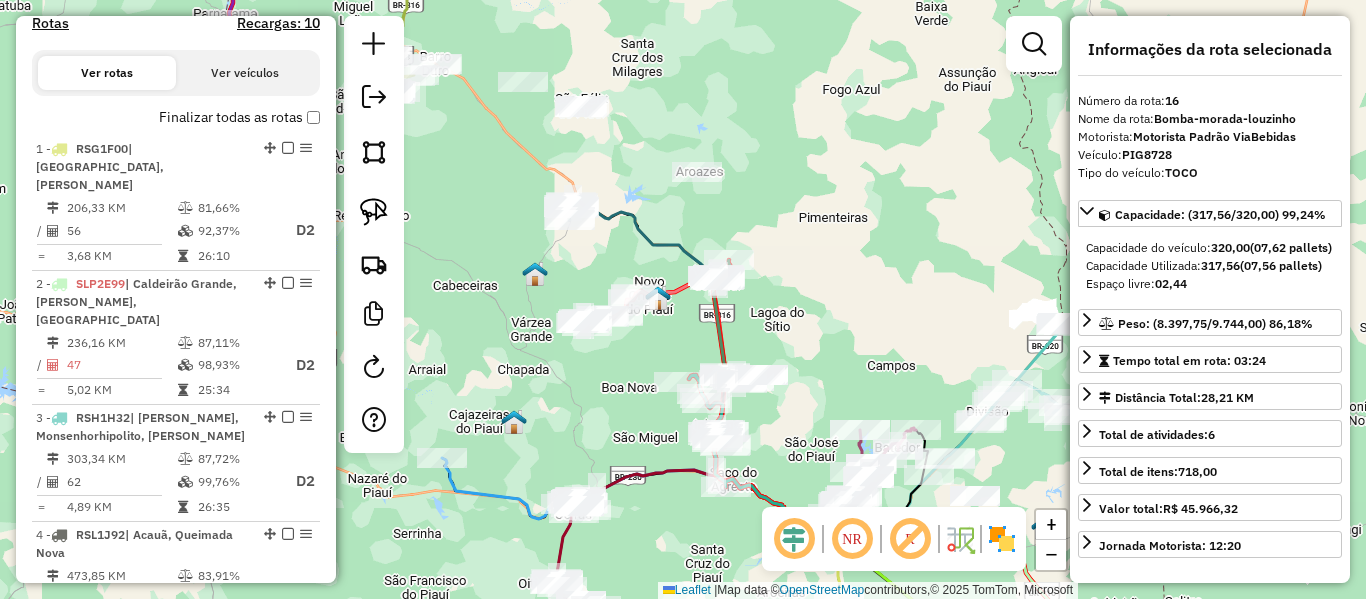 click on "Janela de atendimento Grade de atendimento Capacidade Transportadoras Veículos Cliente Pedidos  Rotas Selecione os dias de semana para filtrar as janelas de atendimento  Seg   Ter   Qua   Qui   Sex   Sáb   Dom  Informe o período da janela de atendimento: De: Até:  Filtrar exatamente a janela do cliente  Considerar janela de atendimento padrão  Selecione os dias de semana para filtrar as grades de atendimento  Seg   Ter   Qua   Qui   Sex   Sáb   Dom   Considerar clientes sem dia de atendimento cadastrado  Clientes fora do dia de atendimento selecionado Filtrar as atividades entre os valores definidos abaixo:  Peso mínimo:   Peso máximo:   Cubagem mínima:   Cubagem máxima:   De:   Até:  Filtrar as atividades entre o tempo de atendimento definido abaixo:  De:   Até:   Considerar capacidade total dos clientes não roteirizados Transportadora: Selecione um ou mais itens Tipo de veículo: Selecione um ou mais itens Veículo: Selecione um ou mais itens Motorista: Selecione um ou mais itens Nome: Rótulo:" 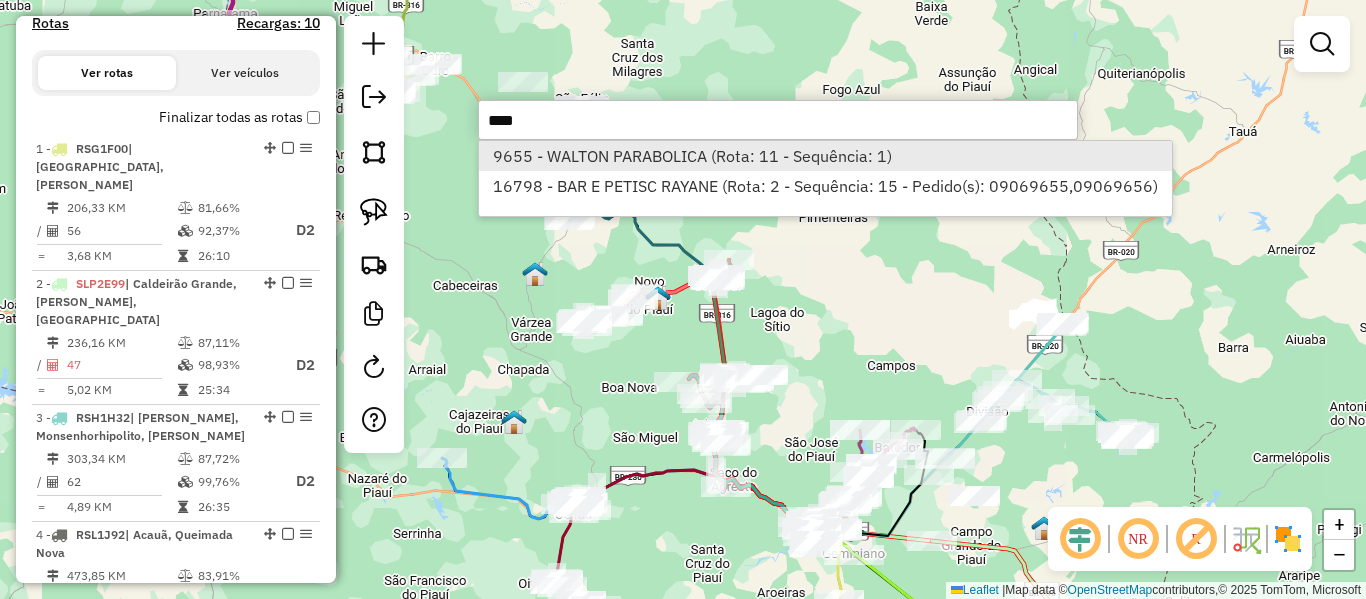 type on "****" 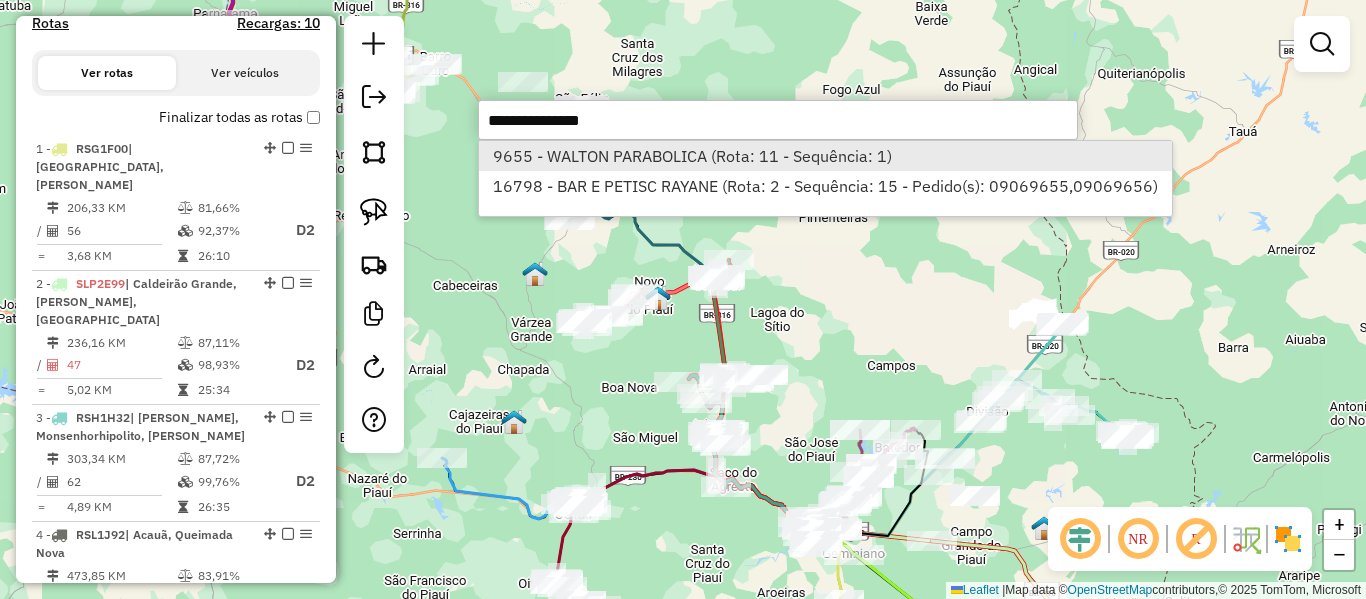 select on "**********" 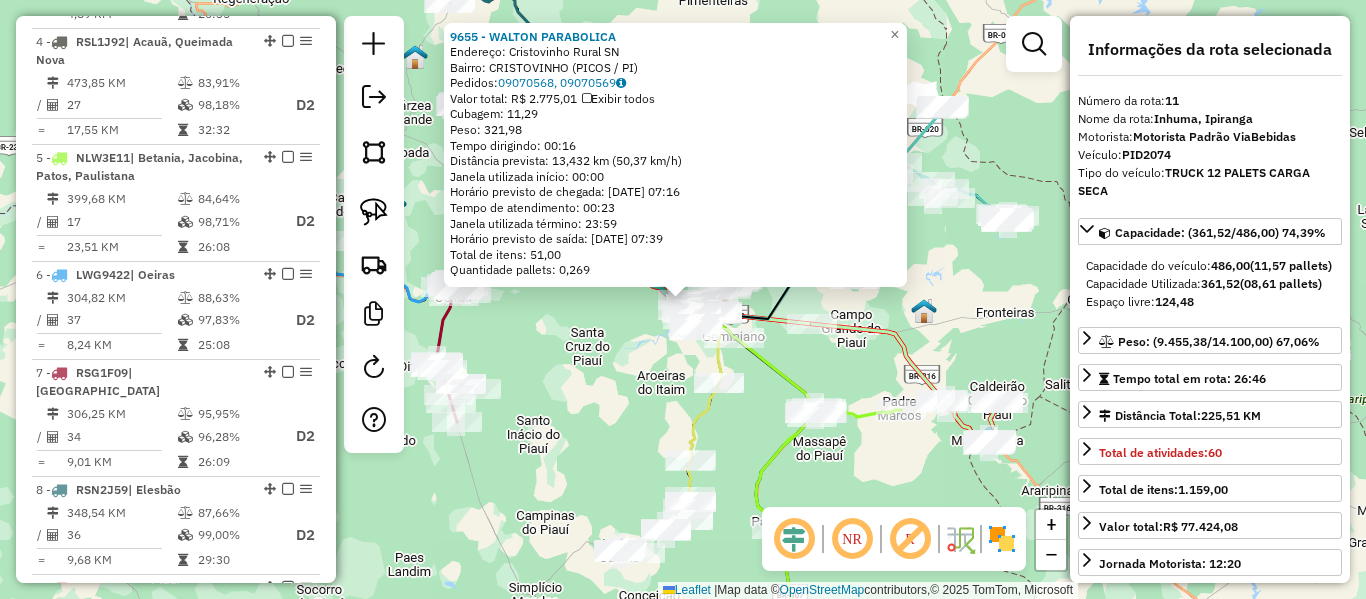 scroll, scrollTop: 1867, scrollLeft: 0, axis: vertical 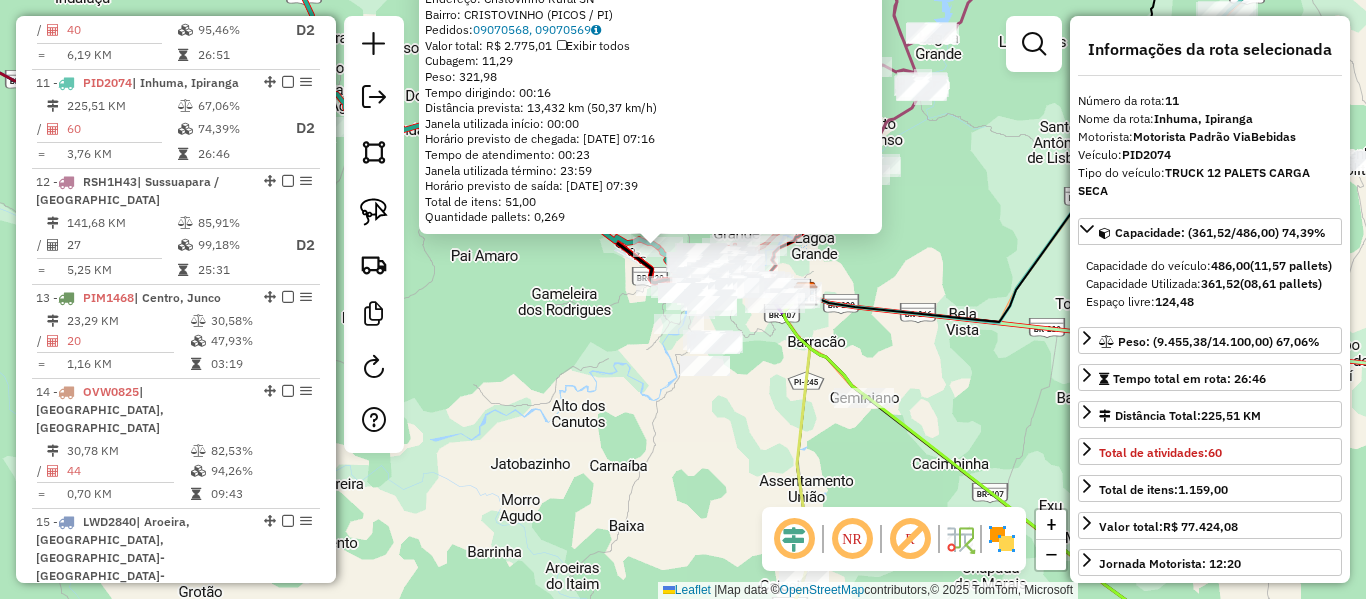 click on "9655 - WALTON PARABOLICA  Endereço:  Cristovinho Rural SN   Bairro: CRISTOVINHO (PICOS / PI)   Pedidos:  09070568, 09070569   Valor total: R$ 2.775,01   Exibir todos   Cubagem: 11,29  Peso: 321,98  Tempo dirigindo: 00:16   Distância prevista: 13,432 km (50,37 km/h)   Janela utilizada início: 00:00   Horário previsto de chegada: [DATE] 07:16   Tempo de atendimento: 00:23   Janela utilizada término: 23:59   Horário previsto de saída: [DATE] 07:39   Total de itens: 51,00   Quantidade pallets: 0,269  × Janela de atendimento Grade de atendimento Capacidade Transportadoras Veículos Cliente Pedidos  Rotas Selecione os dias de semana para filtrar as janelas de atendimento  Seg   Ter   Qua   Qui   Sex   Sáb   Dom  Informe o período da janela de atendimento: De: Até:  Filtrar exatamente a janela do cliente  Considerar janela de atendimento padrão  Selecione os dias de semana para filtrar as grades de atendimento  Seg   Ter   Qua   Qui   Sex   Sáb   Dom   Peso mínimo:   Peso máximo:   De:   De:" 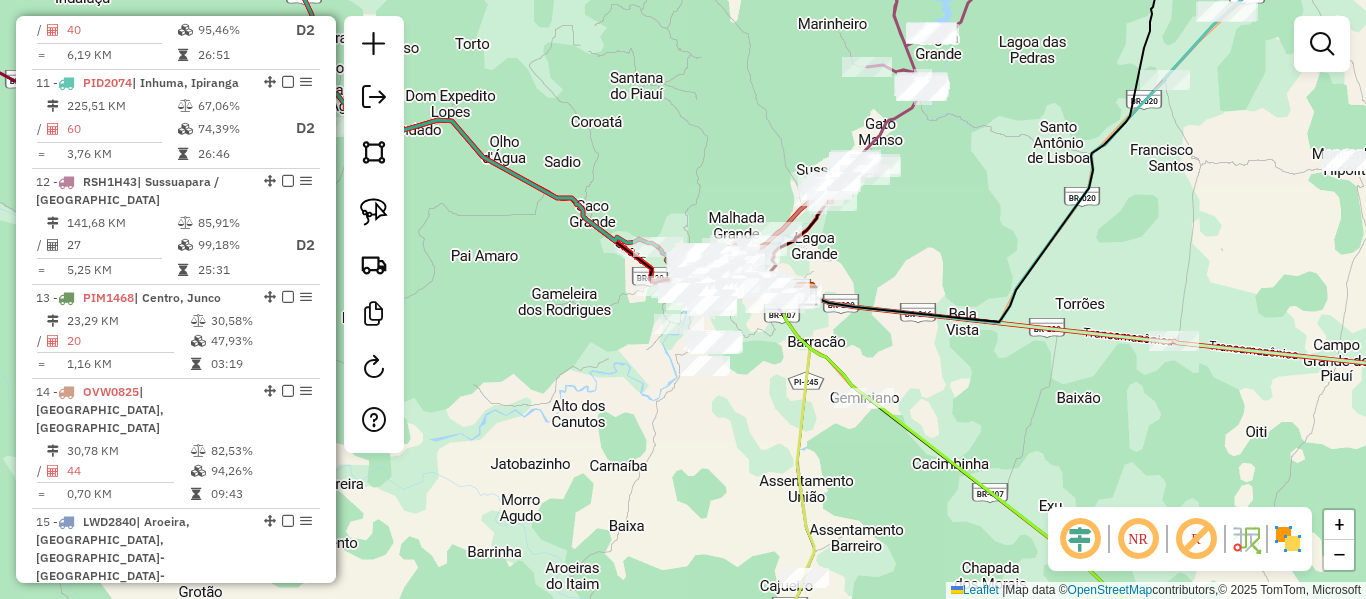 click 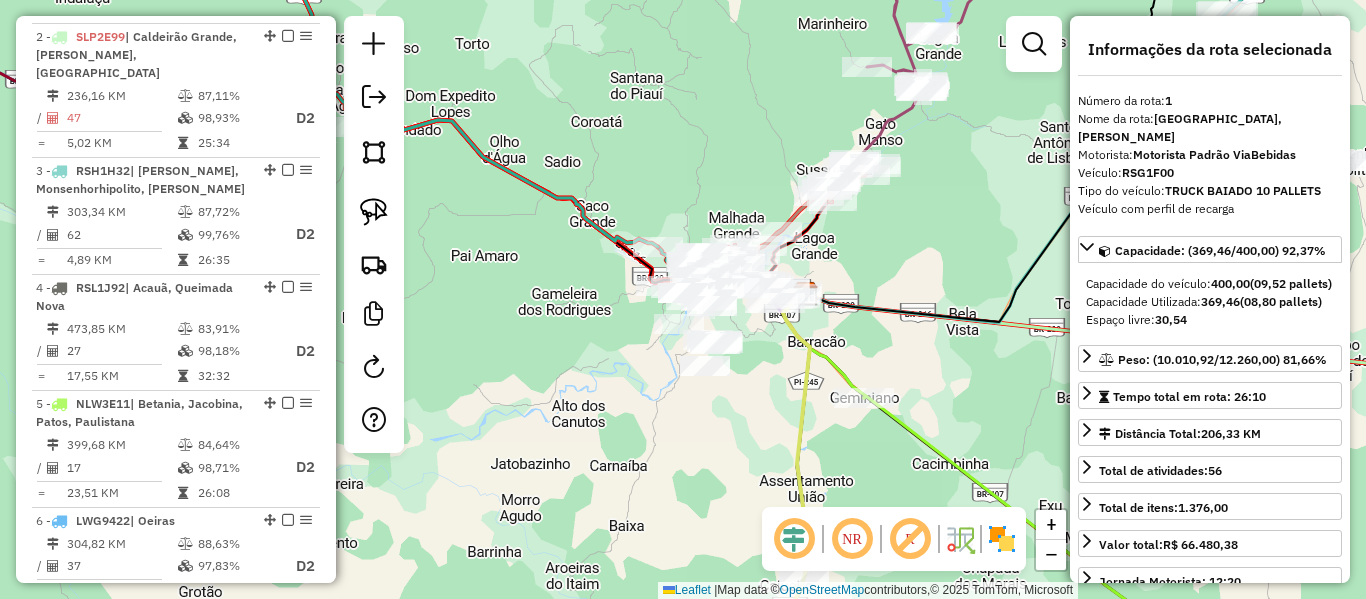 scroll, scrollTop: 774, scrollLeft: 0, axis: vertical 